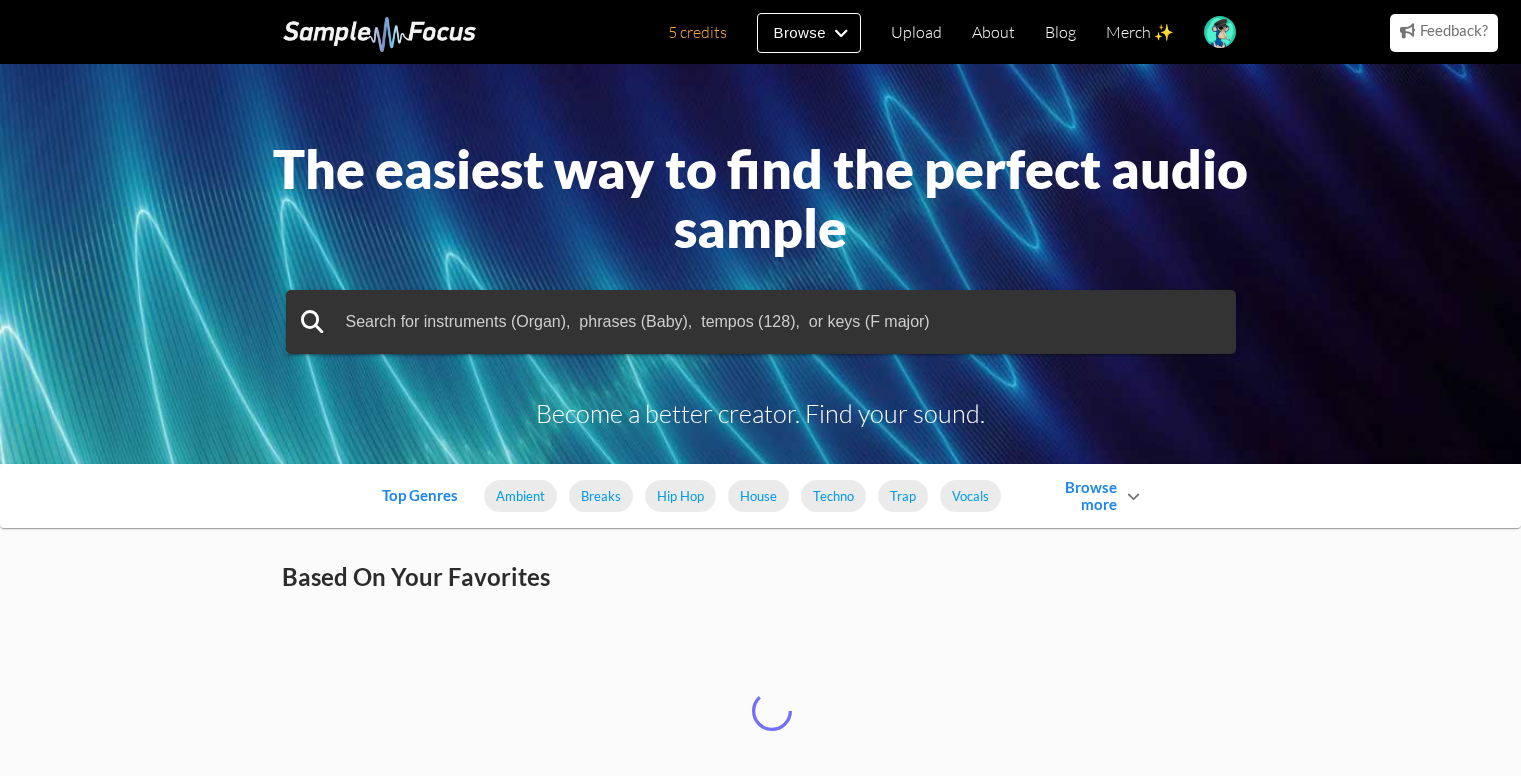 scroll, scrollTop: 0, scrollLeft: 0, axis: both 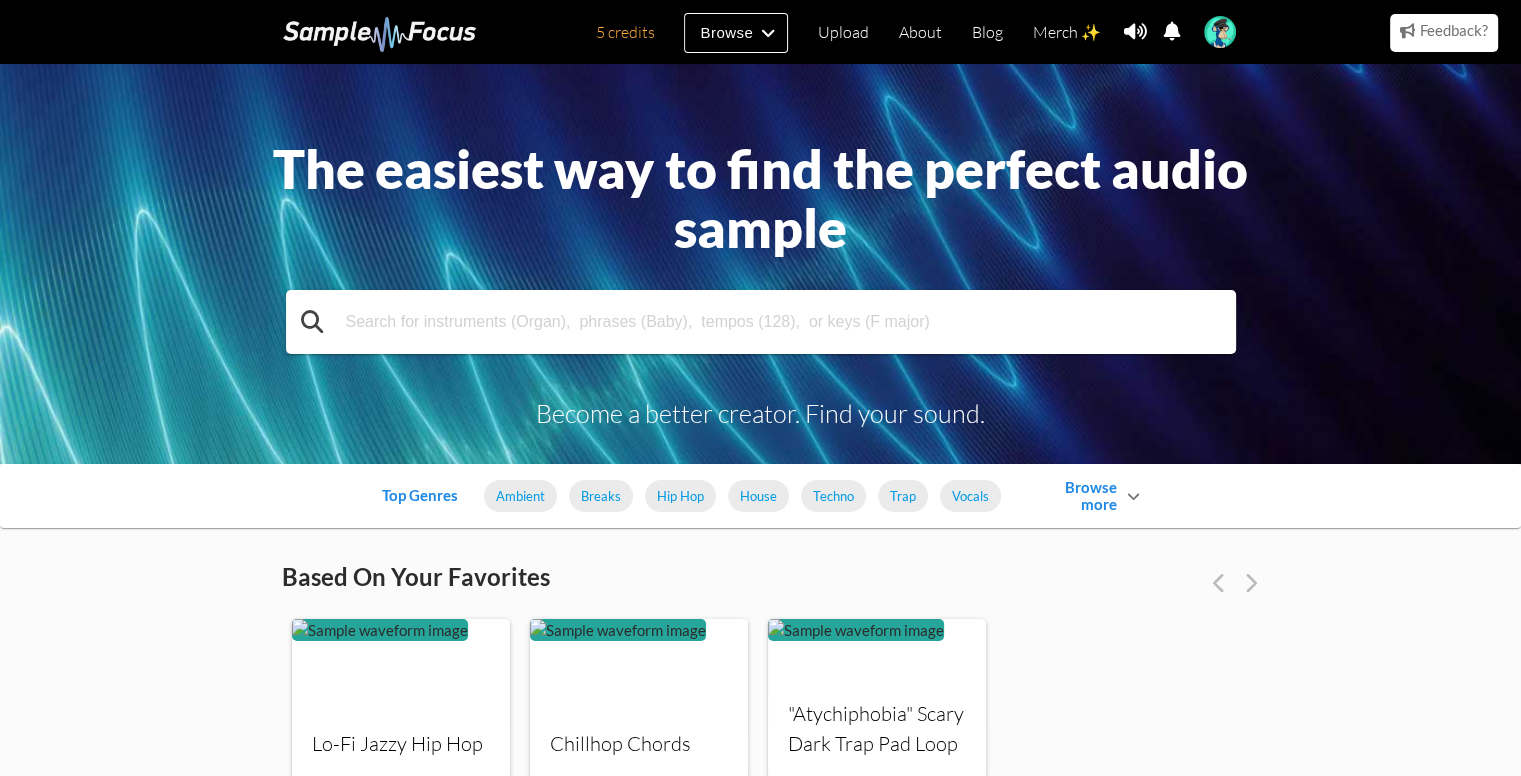 click at bounding box center (761, 322) 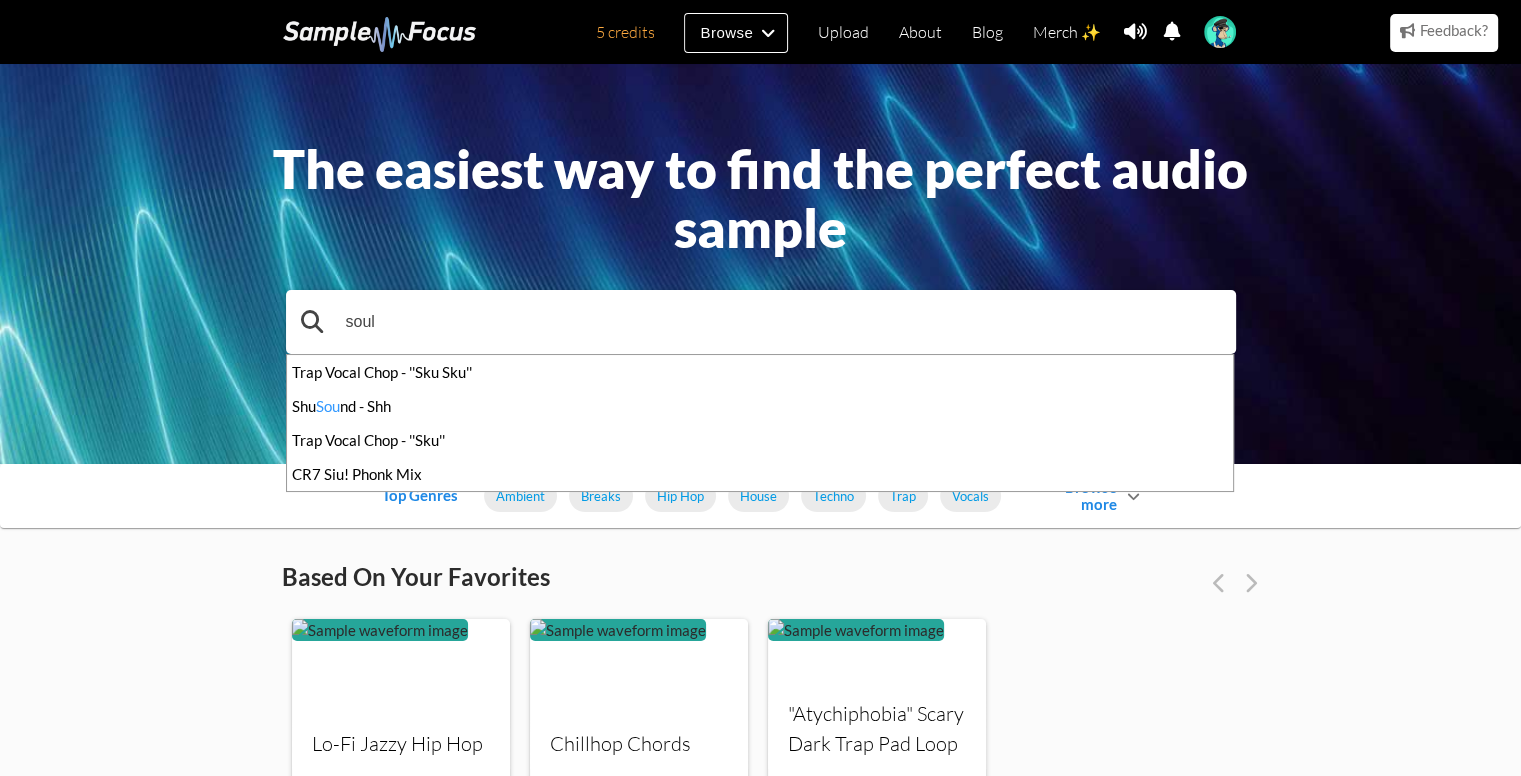 type on "soul" 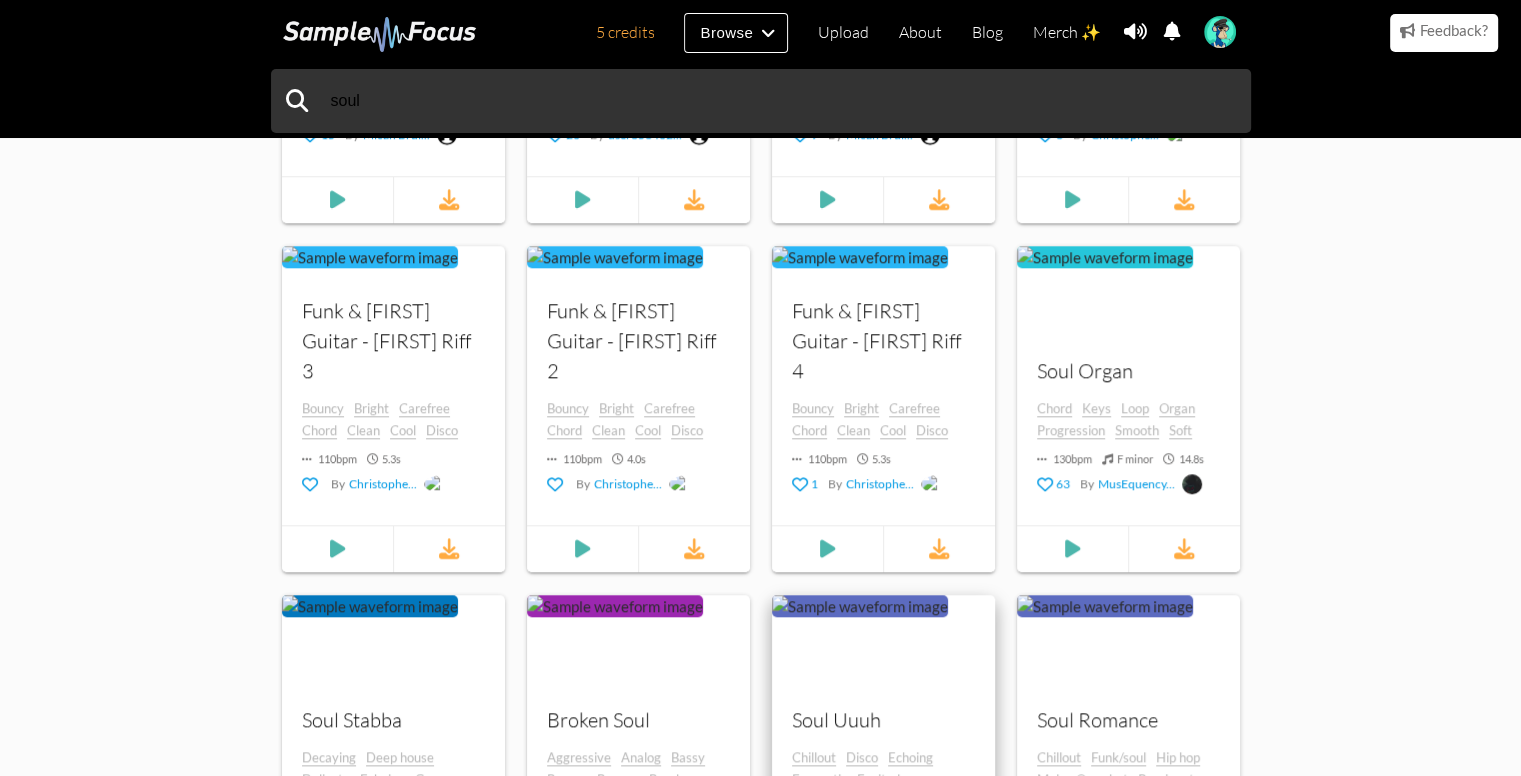 scroll, scrollTop: 2000, scrollLeft: 0, axis: vertical 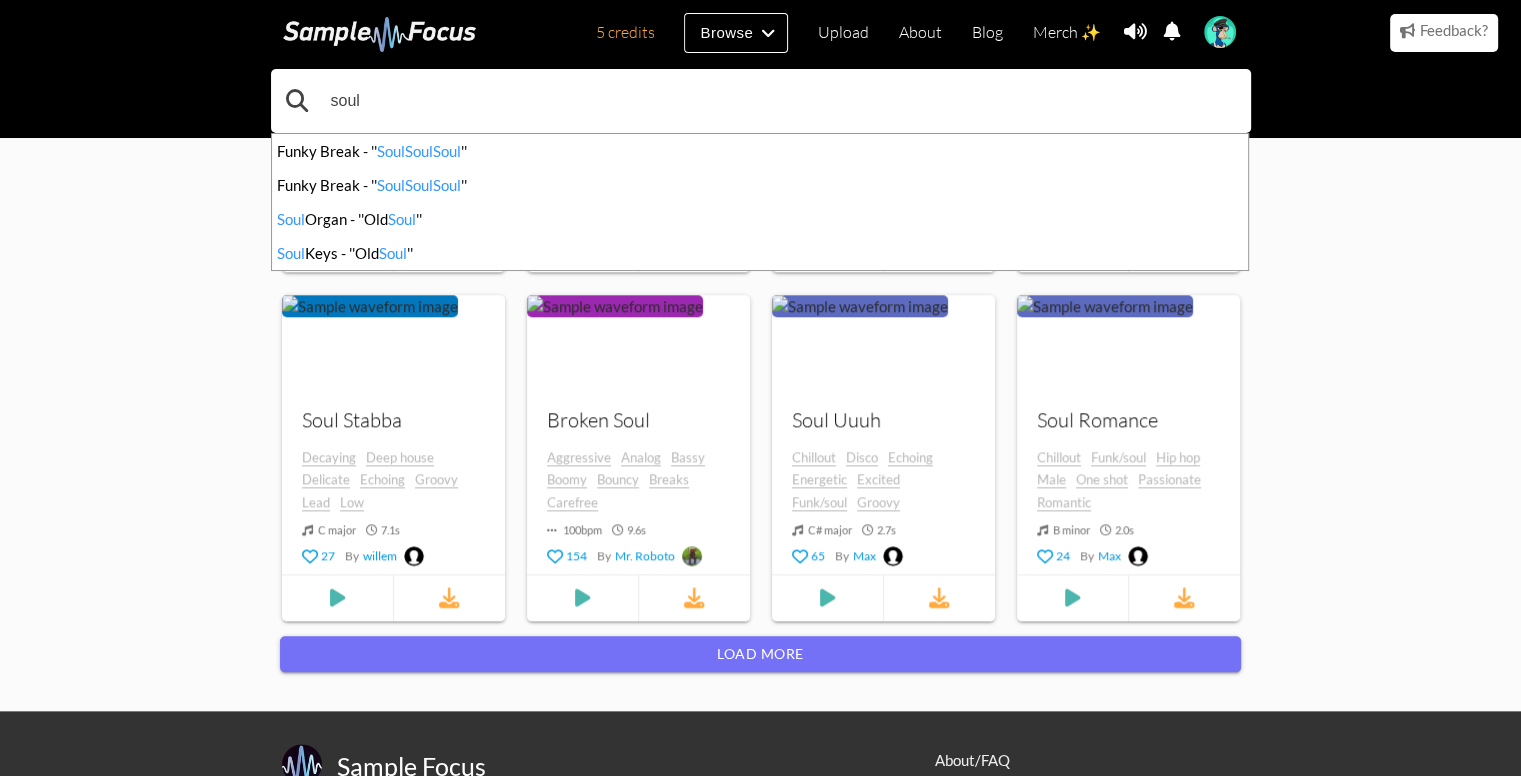 drag, startPoint x: 448, startPoint y: 85, endPoint x: 275, endPoint y: 108, distance: 174.5222 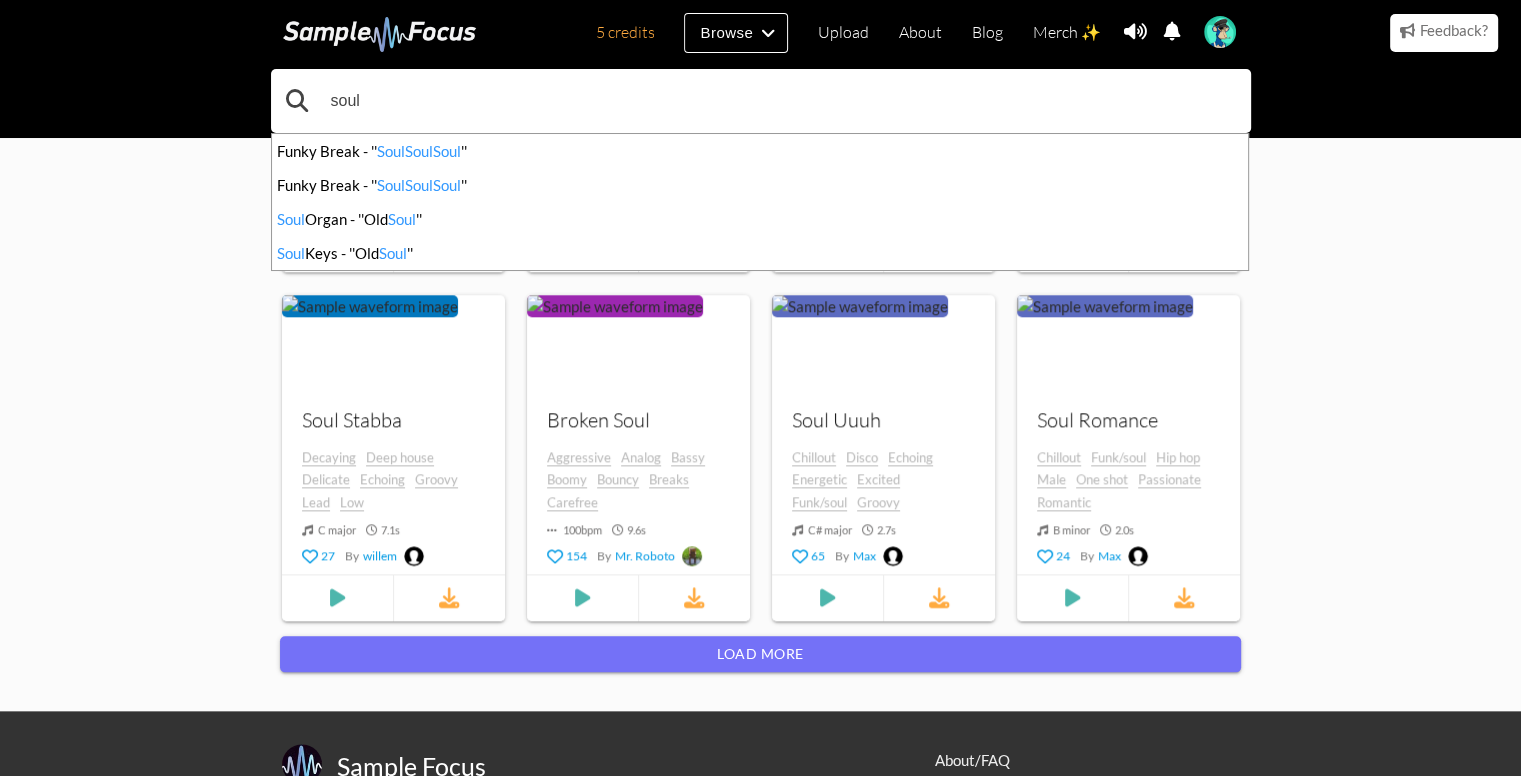 click on "[FIRST]
Funky Break - '' [FIRST]   [FIRST]   [FIRST] '' Funky Break - '' [FIRST]   [FIRST]   [FIRST] '' [FIRST]  Organ - ''Old  [FIRST] '' [FIRST]  Keys - ''Old  [FIRST] ''" at bounding box center [760, 101] 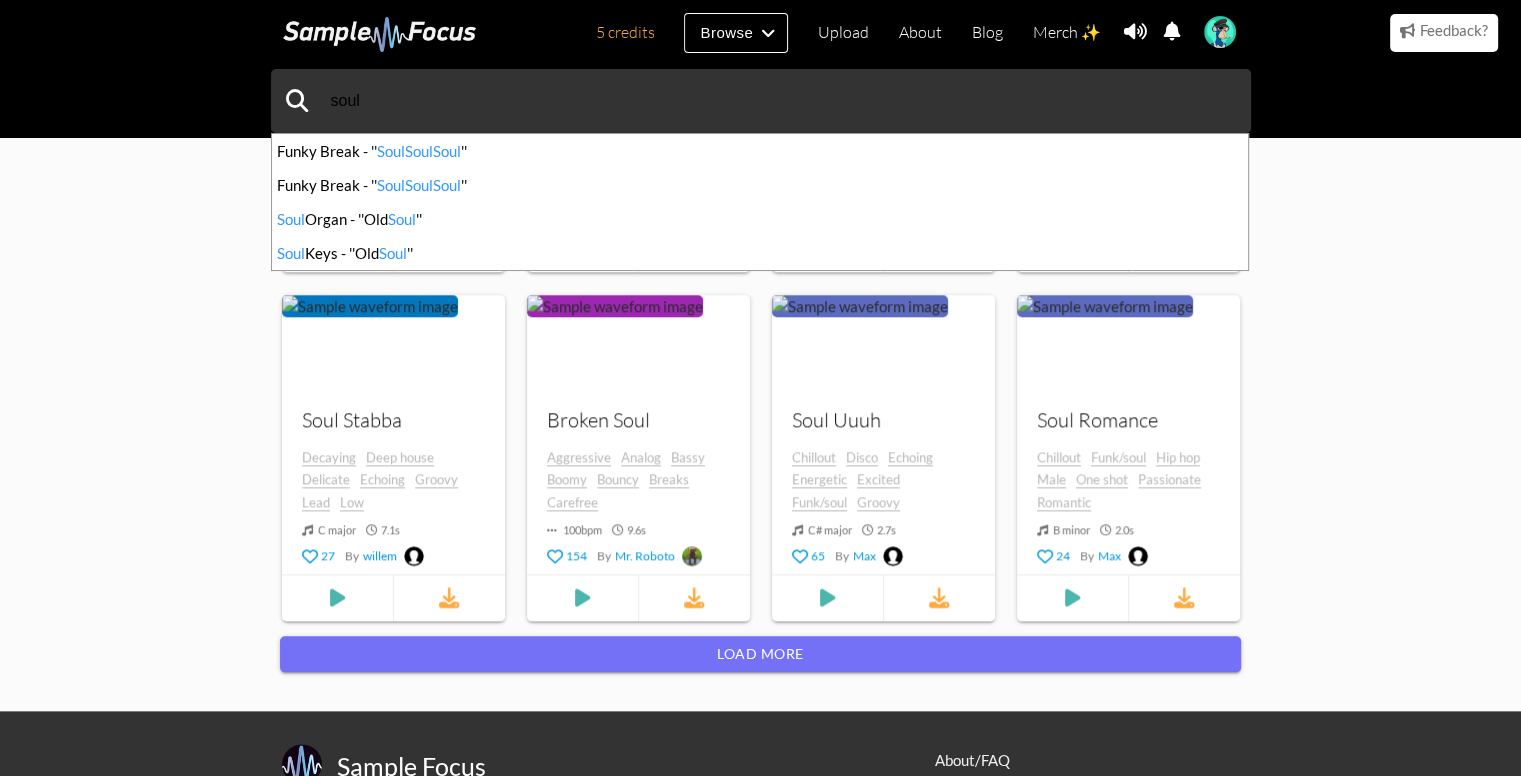 click on "[FIRST]
Funky Break - '' [FIRST]   [FIRST]   [FIRST] '' Funky Break - '' [FIRST]   [FIRST]   [FIRST] '' [FIRST]  Organ - ''Old  [FIRST] '' [FIRST]  Keys - ''Old  [FIRST] ''
10,000    search results for " [FIRST] " Tempo (BPM) 0 200 Duration (secs) 0 148.1 Key Any Any ​ Mode Any Any ​ Sort By Newest Newest ​ Include Tags Click or search here to add more tag filters Exclude Tags Click or search here to add more tag filters Collections Bass [FIRST] Samples 7 samples Bass [FIRST] Samples Your browser does not support the audio  element. Your browser does not support the audio  element. Your browser does not support the audio  element. +  4  more  samples Vocal [FIRST] Chops 7 samples Vocal [FIRST] Chops Your browser does not support the audio  element. Your browser does not support the audio  element. Your browser does not support the audio  element. +  4  more  samples [FIRST] Vocal Shots audio 9" at bounding box center (760, -613) 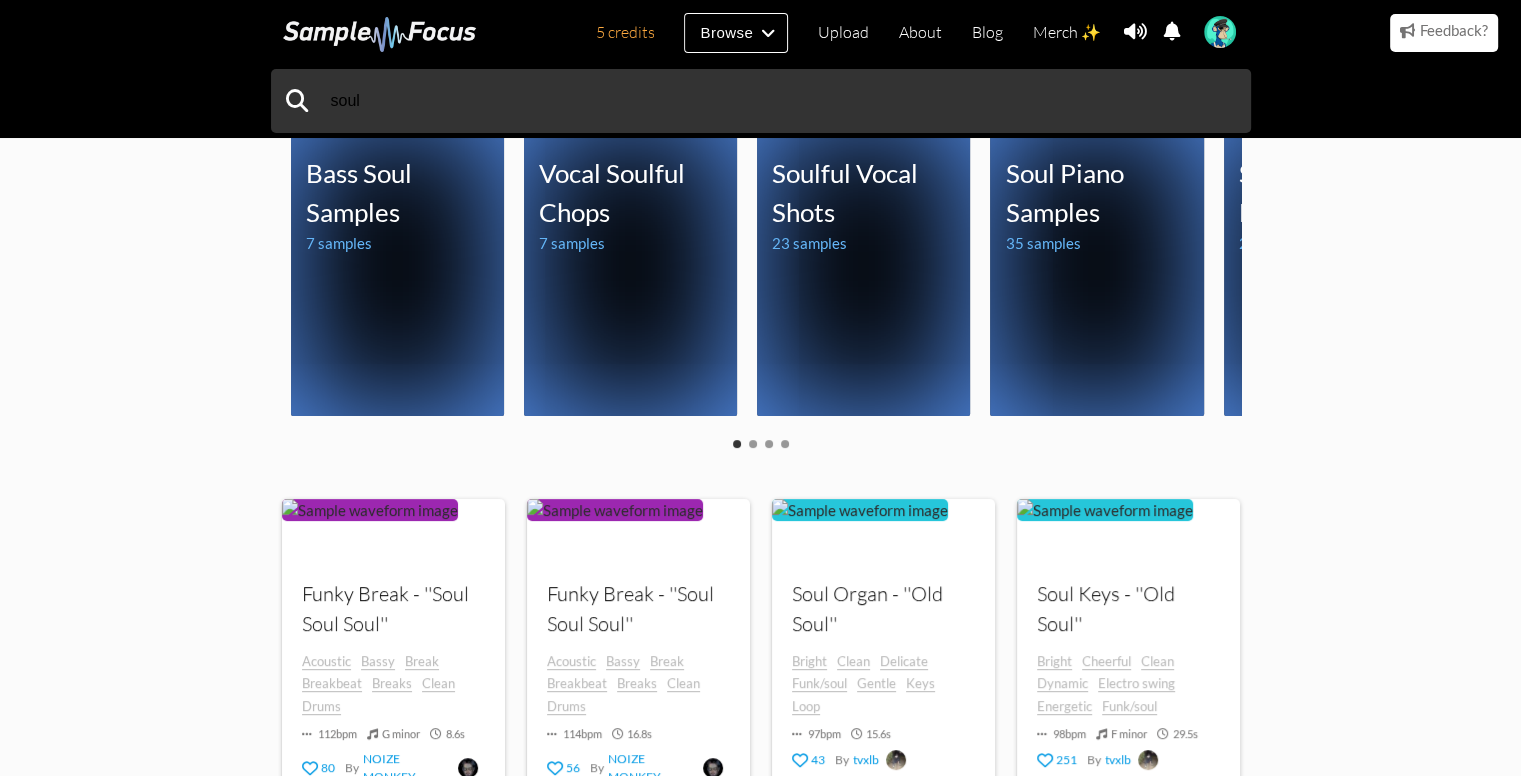 scroll, scrollTop: 0, scrollLeft: 0, axis: both 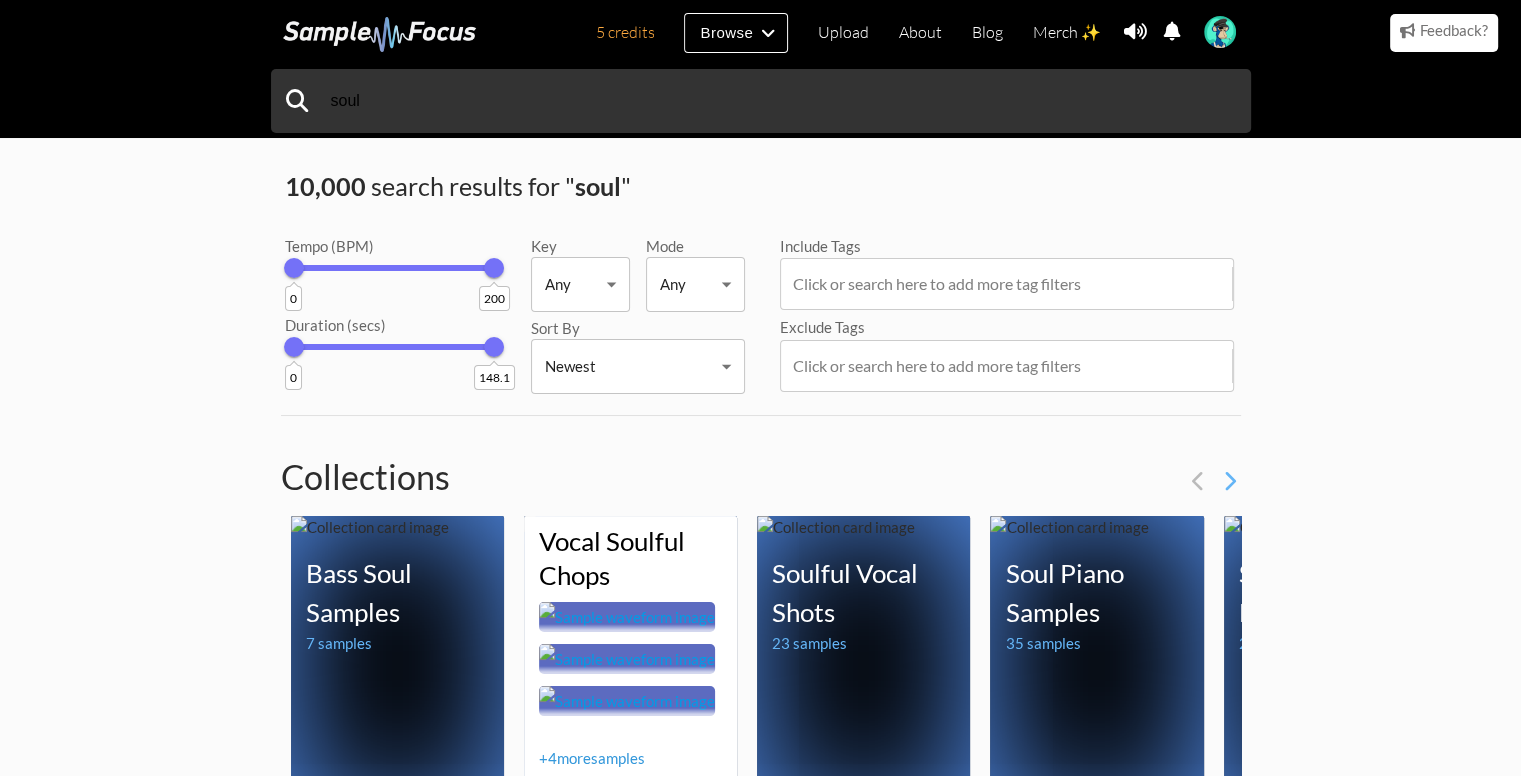click at bounding box center [630, 634] 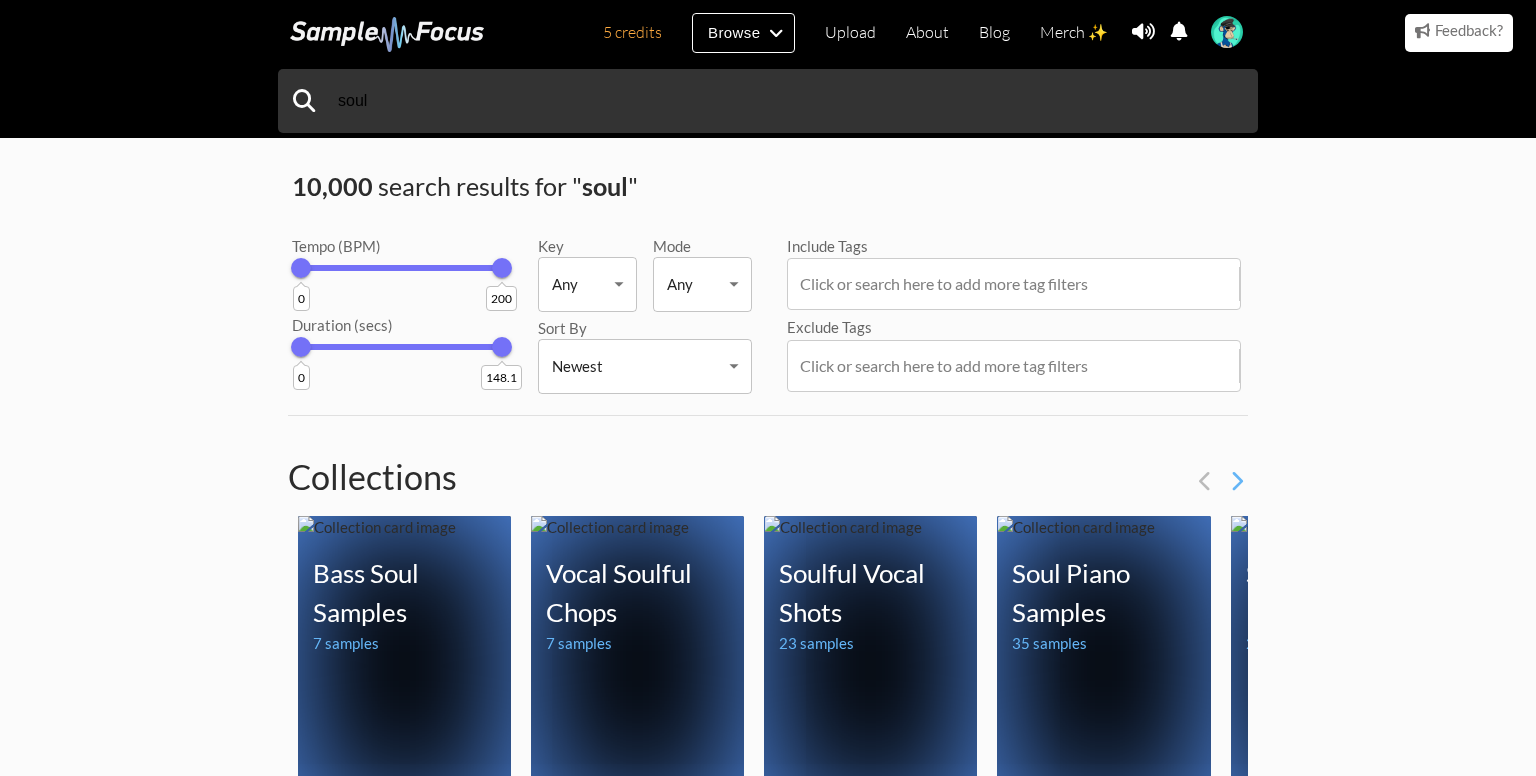 click on "5 credits
Browse
Upload
About
Blog
Merch ✨
Notifications Settings You have no notifications. View all notifications
Account
Subscription
Analytics
Notifications
Notification Settings
Log Out
5 credits
Categories
Tags
Collections
Upload
About
Blog
Merch ✨
Account
Subscription
Analytics
Log Out
soul Soul" at bounding box center [768, 1480] 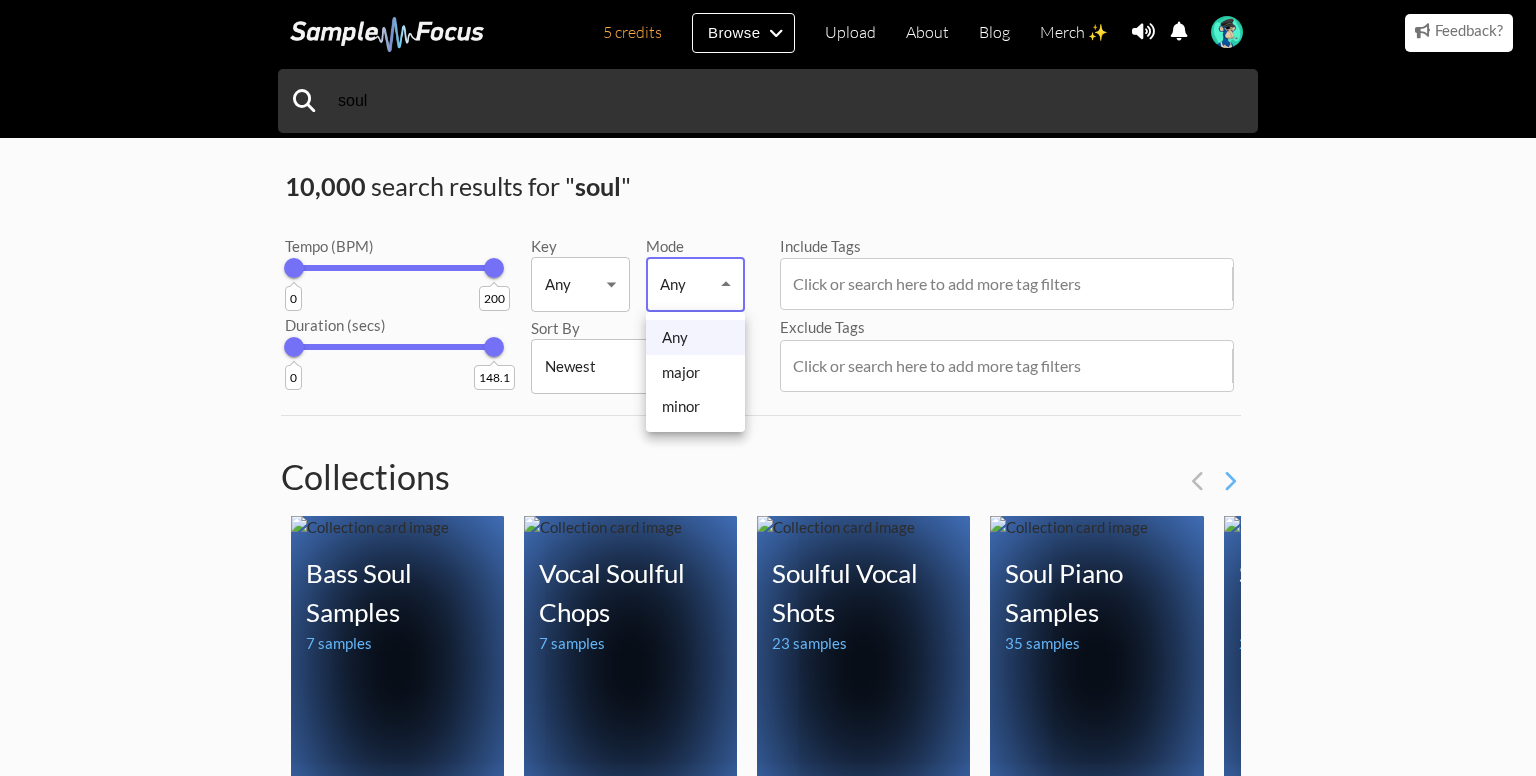 click at bounding box center (768, 388) 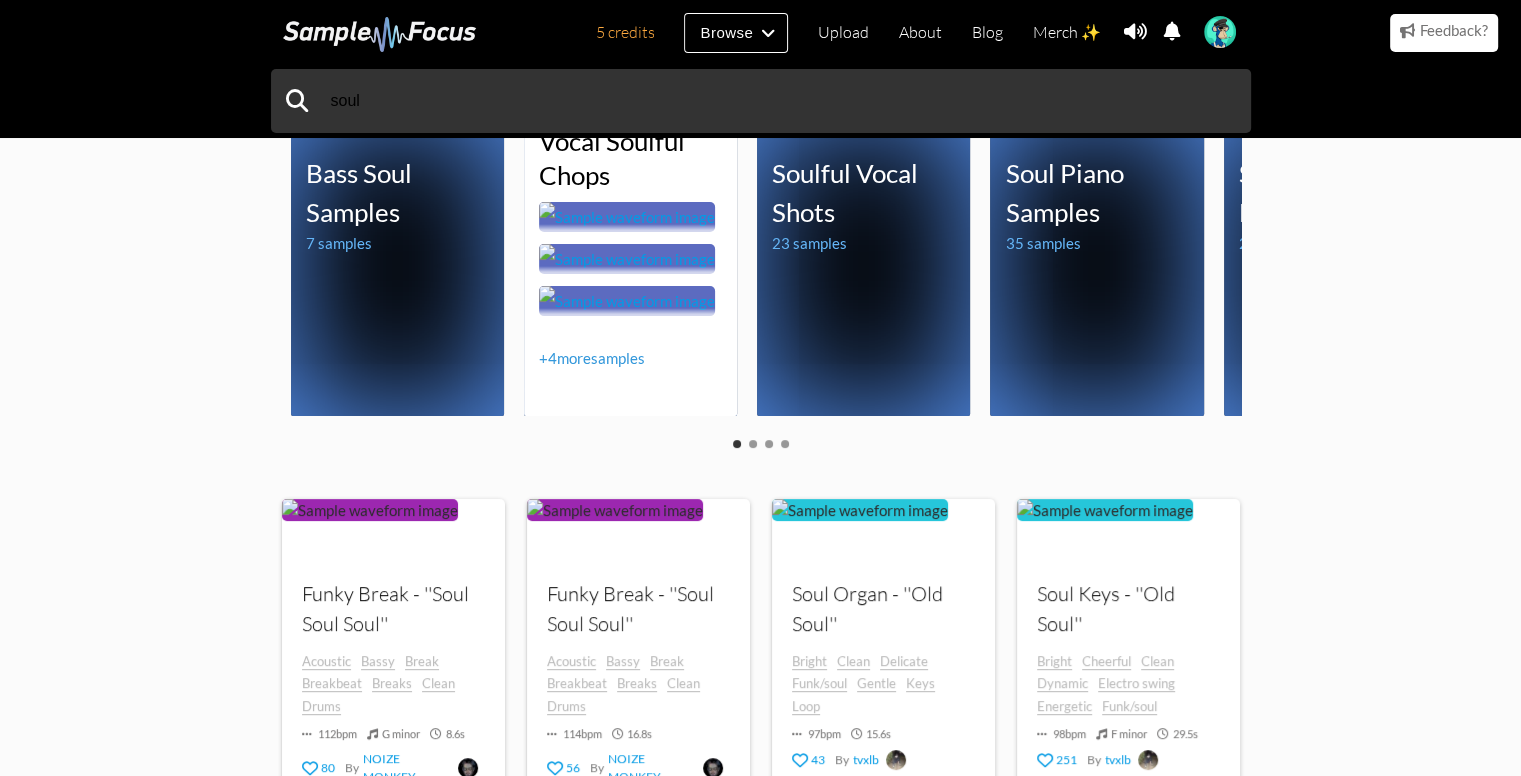 scroll, scrollTop: 500, scrollLeft: 0, axis: vertical 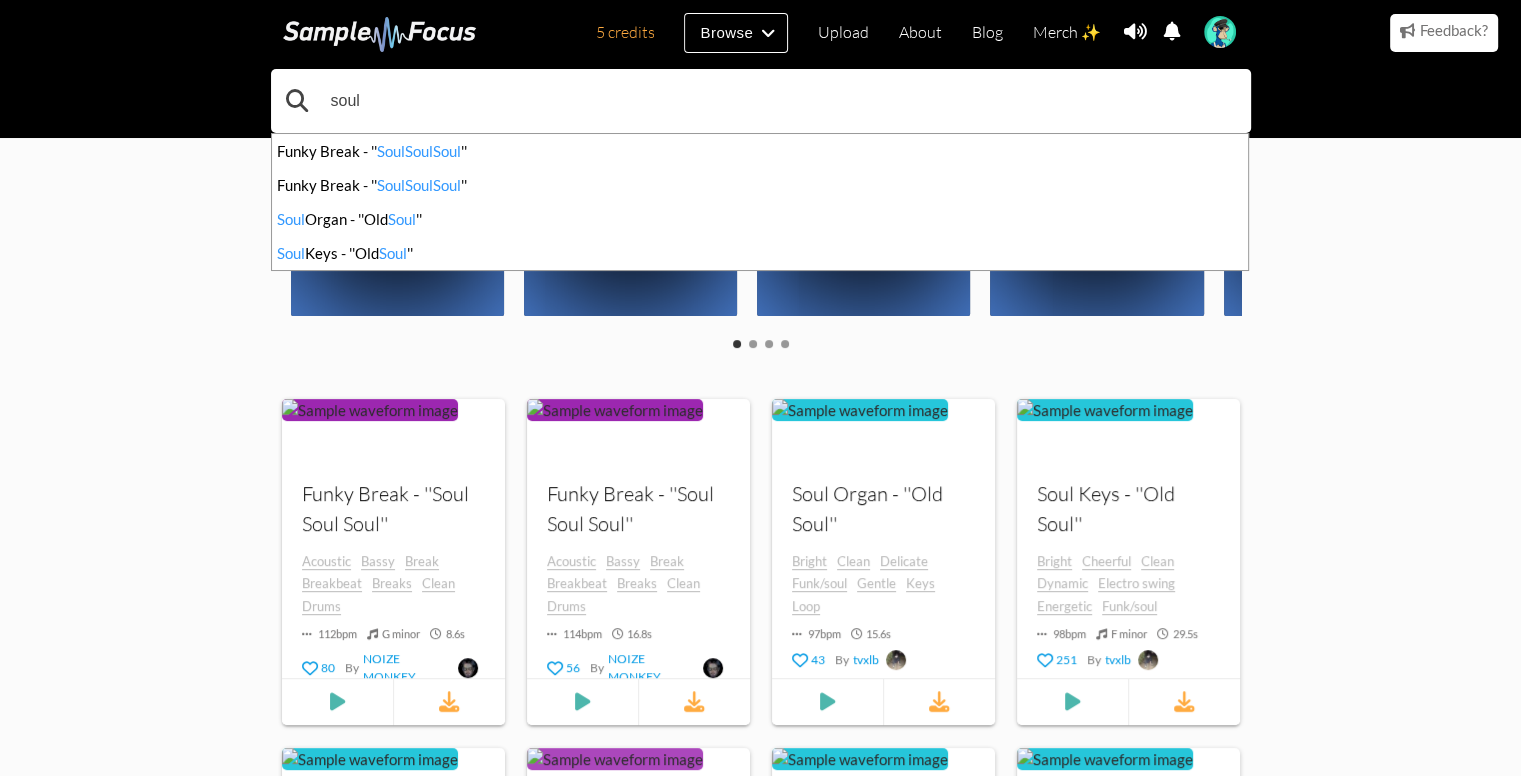 drag, startPoint x: 429, startPoint y: 100, endPoint x: 37, endPoint y: 129, distance: 393.07123 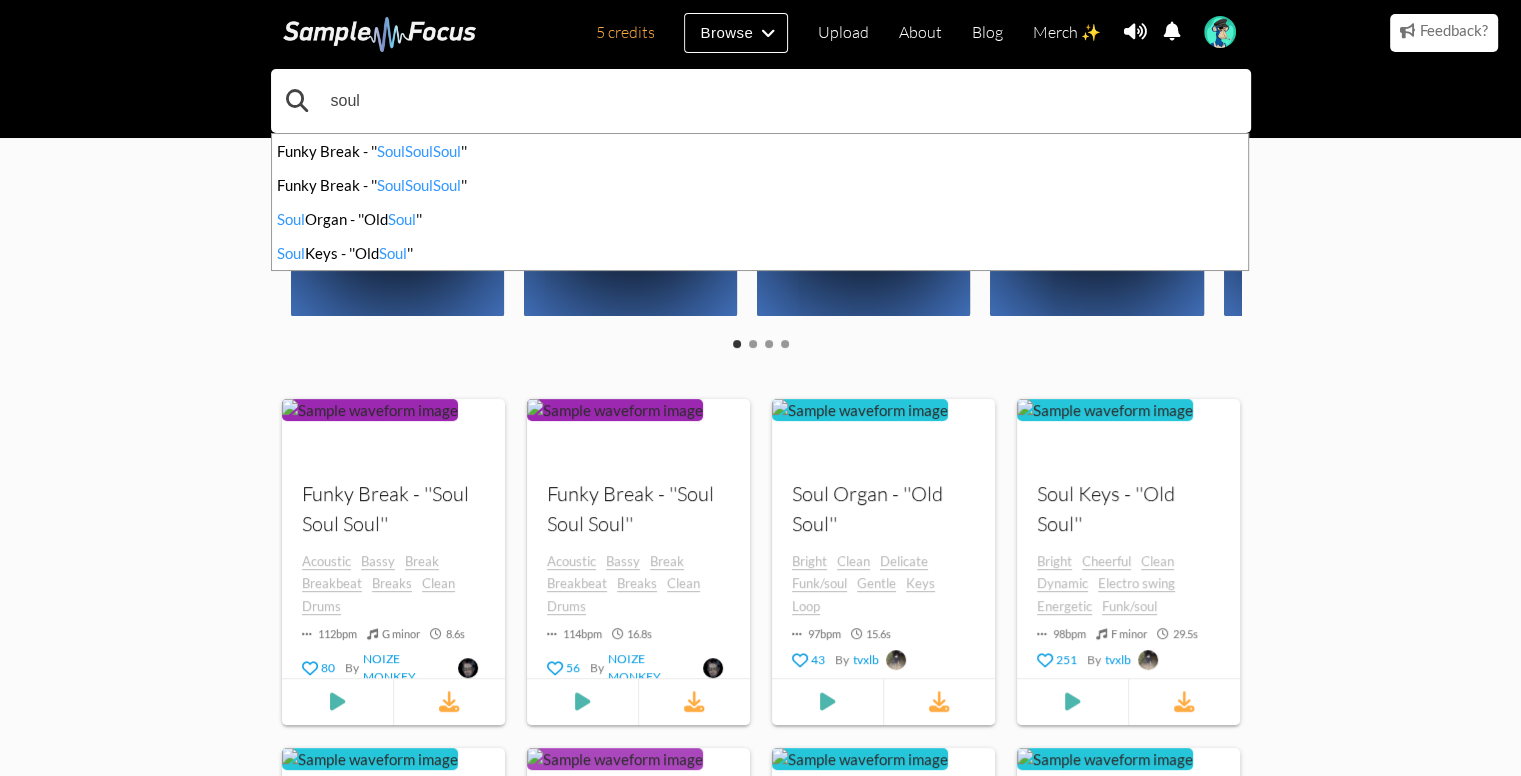 click on "soul
Funky Break - '' Soul   Soul   Soul '' Funky Break - '' Soul   Soul   Soul '' Soul  Organ - ''Old  Soul '' Soul  Keys - ''Old  Soul ''" at bounding box center (760, 101) 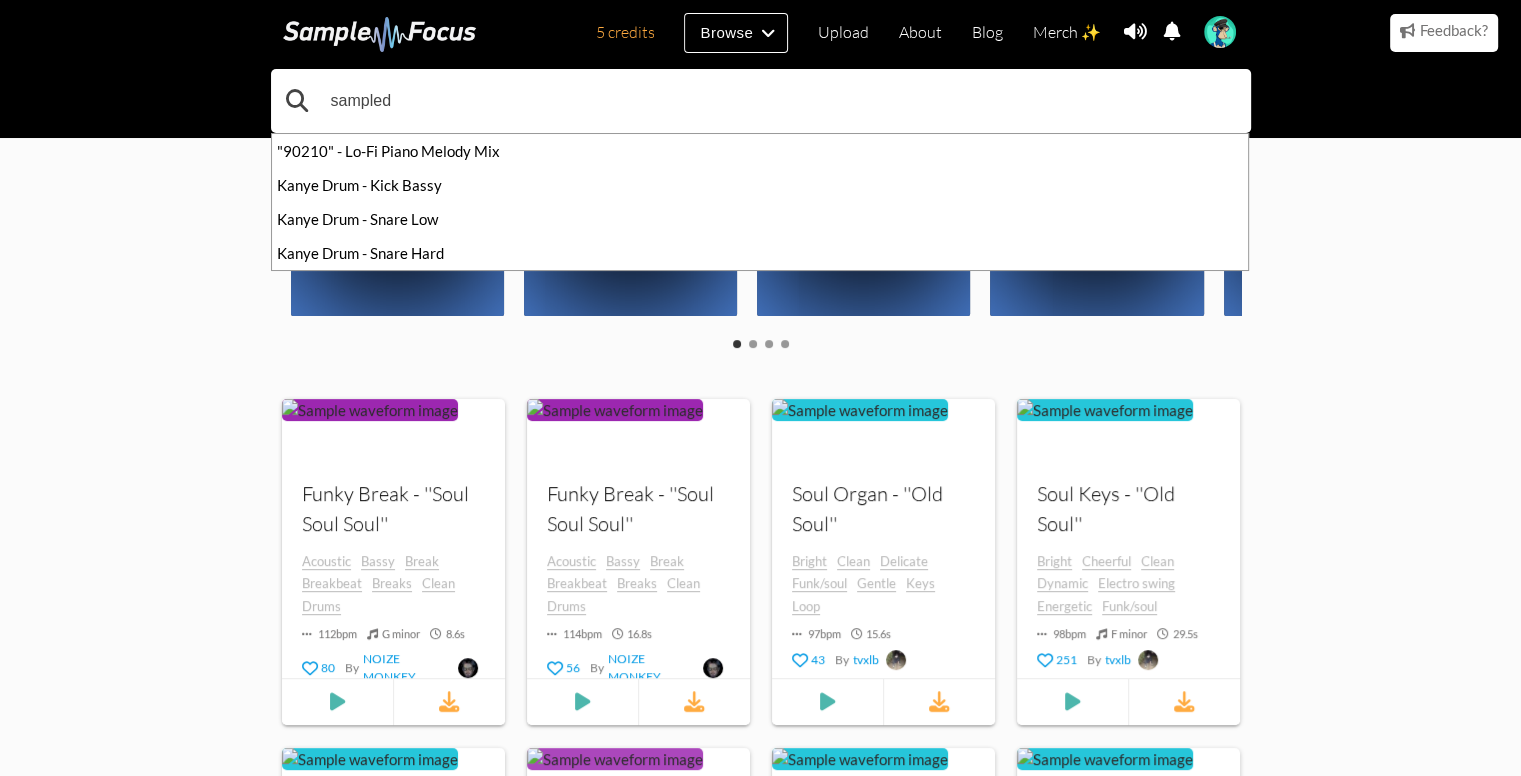 type on "sampled" 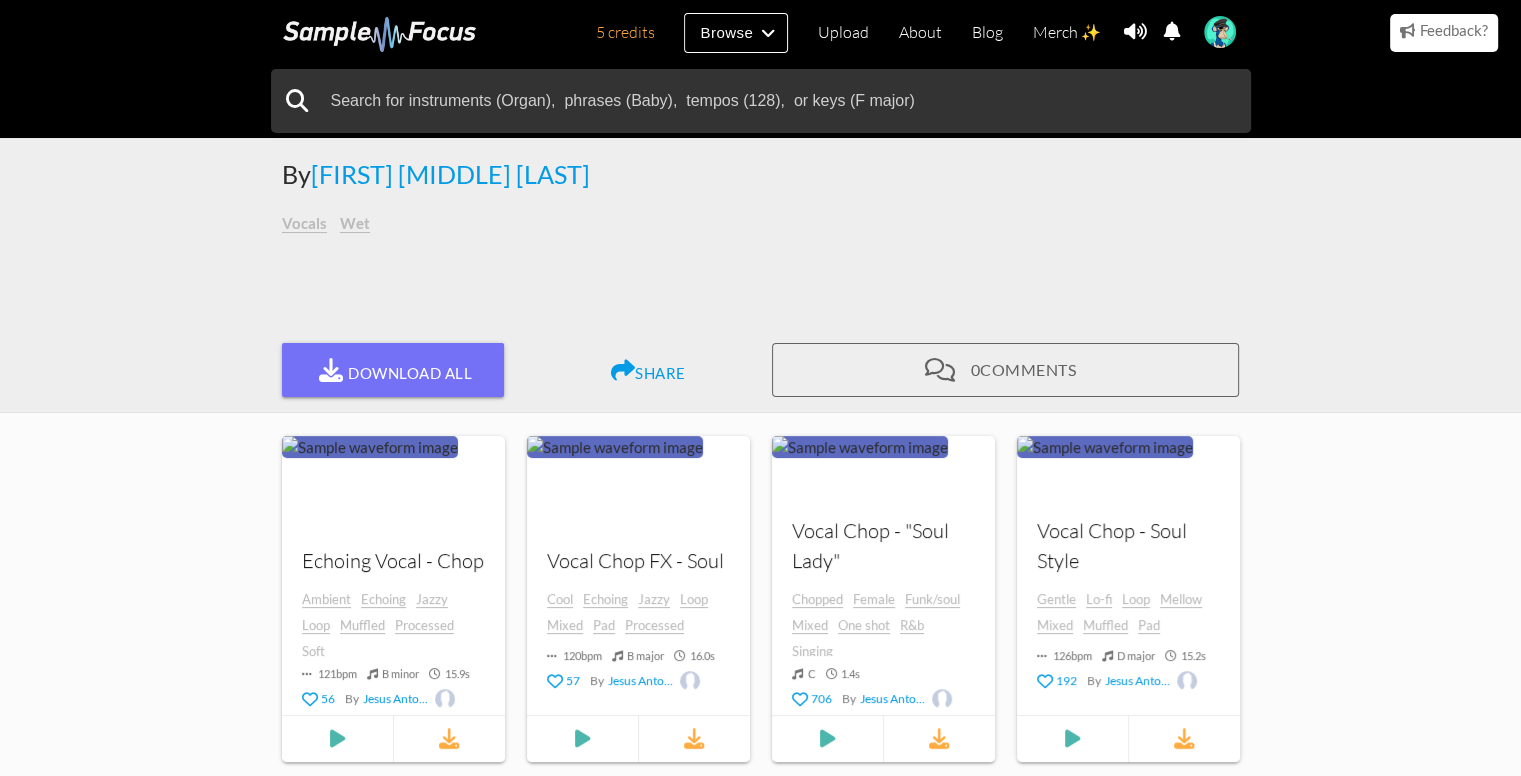 scroll, scrollTop: 0, scrollLeft: 0, axis: both 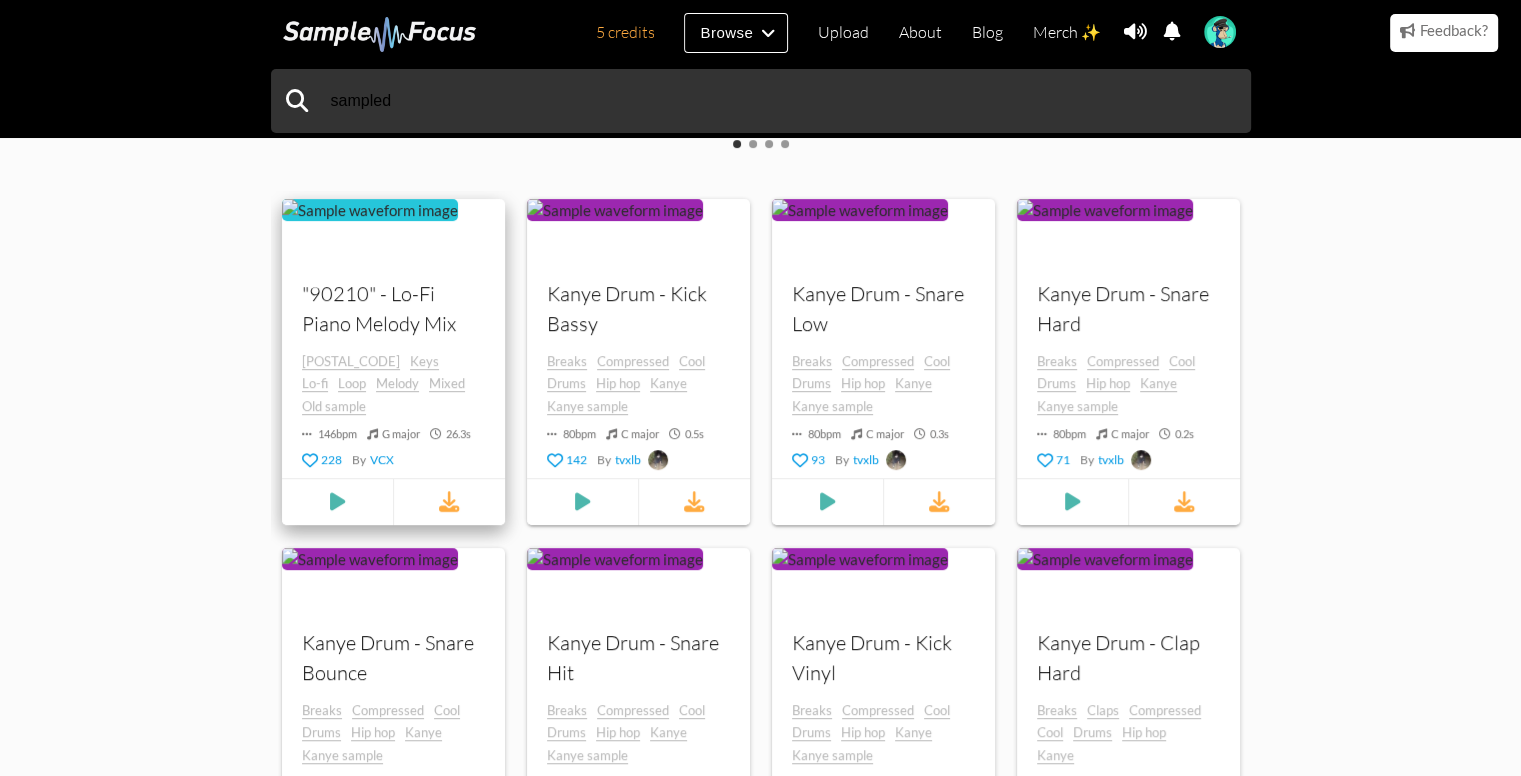 click on "Old sample" at bounding box center (334, 406) 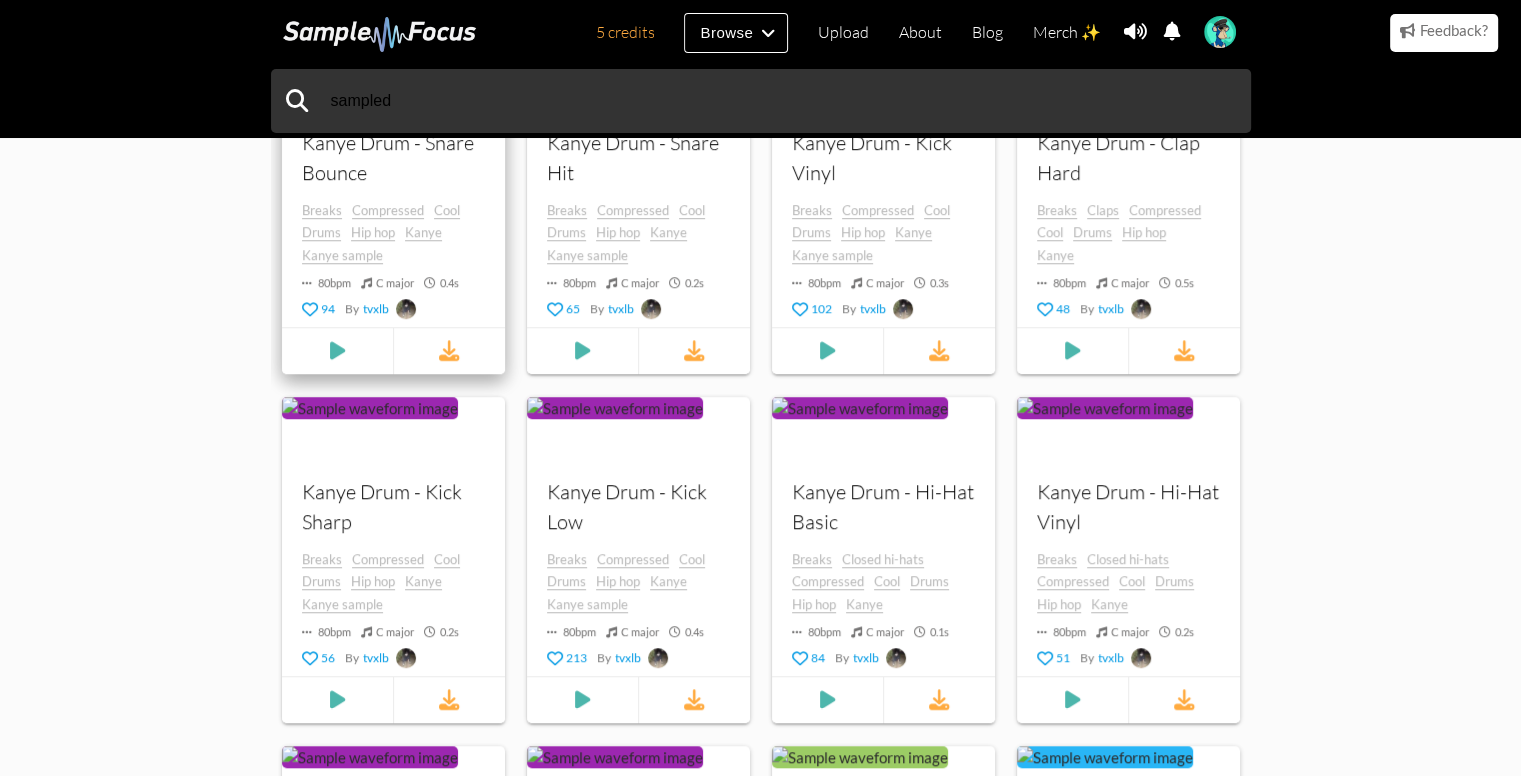 scroll, scrollTop: 1600, scrollLeft: 0, axis: vertical 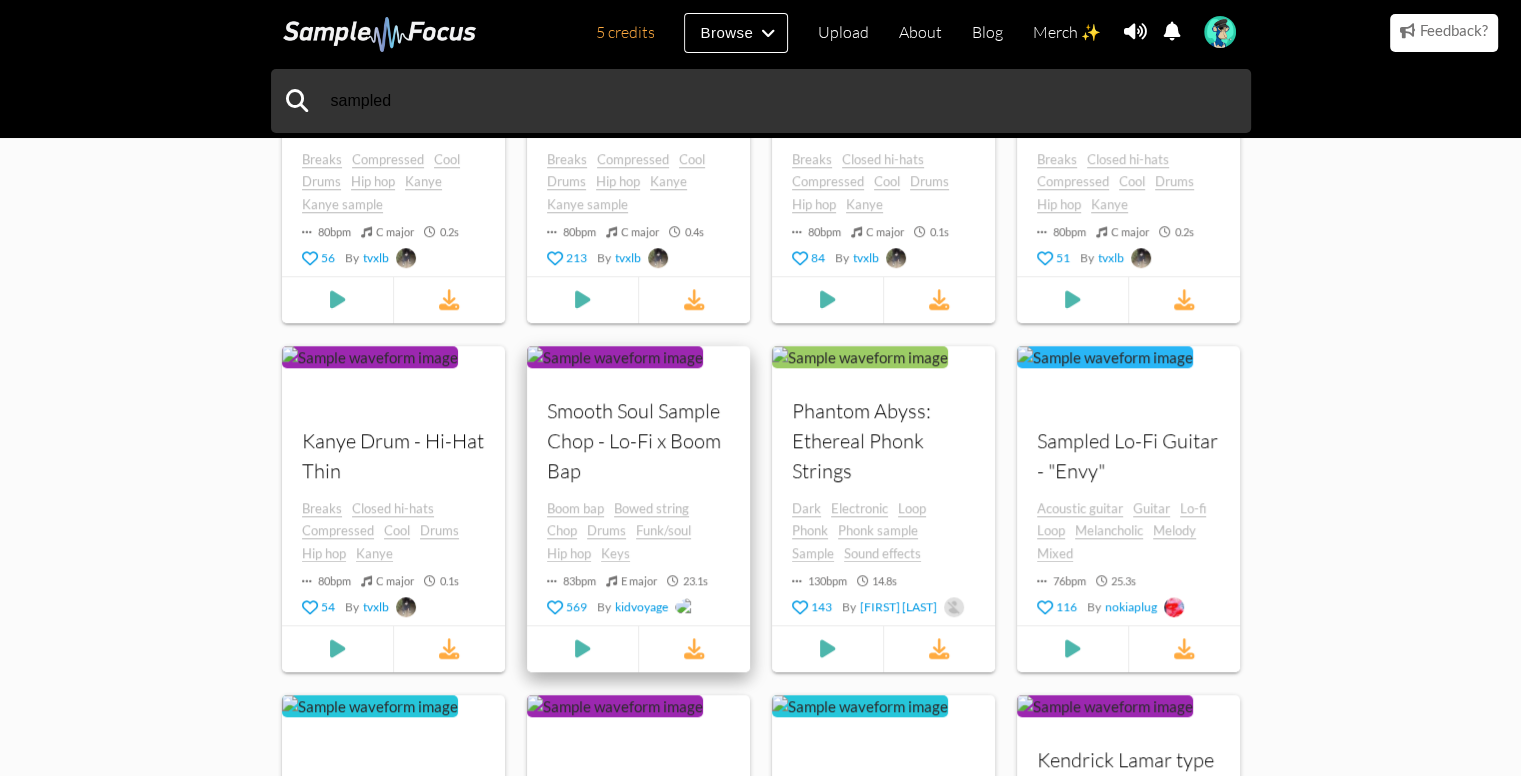 click on "Boom bap" at bounding box center (575, 508) 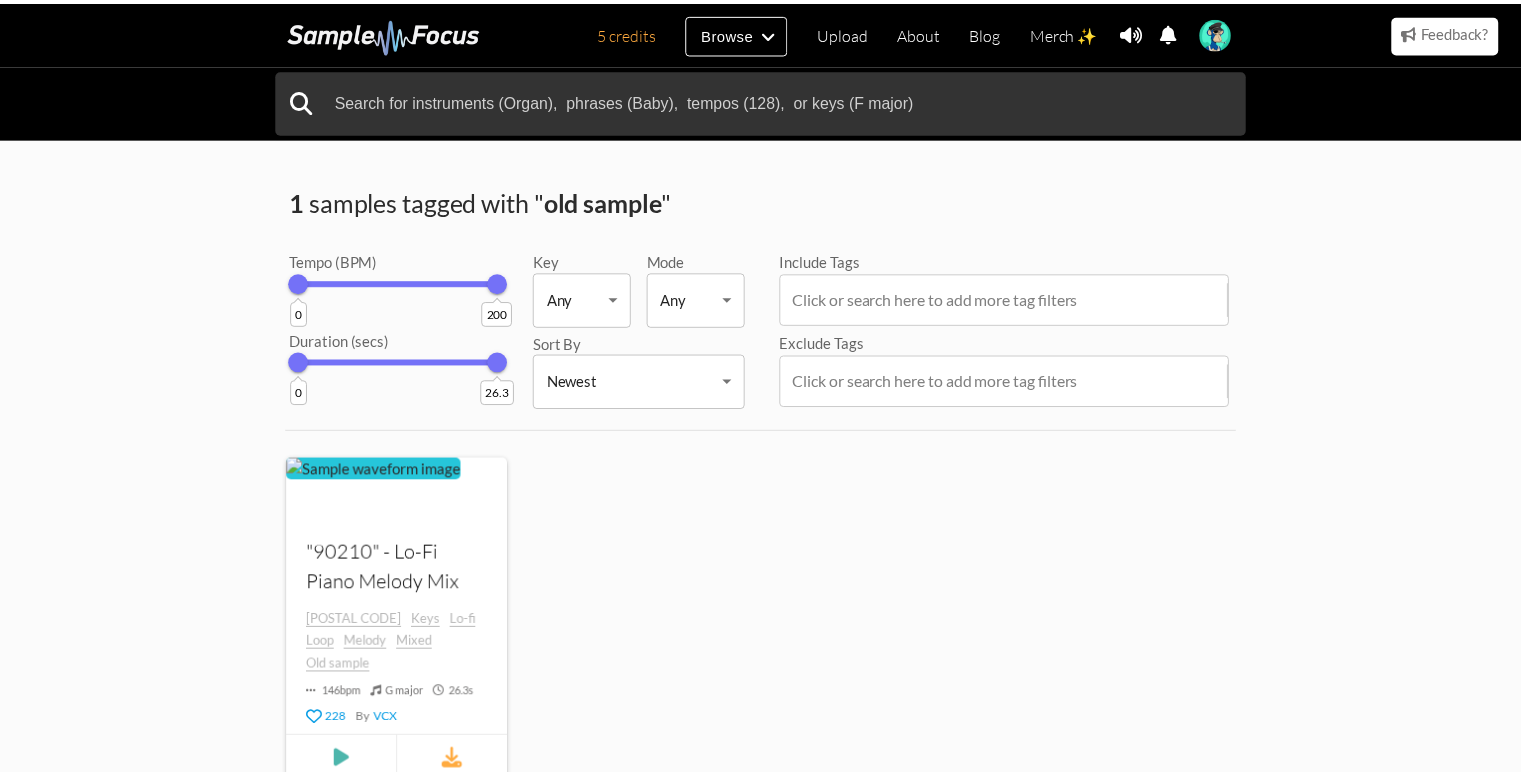 scroll, scrollTop: 0, scrollLeft: 0, axis: both 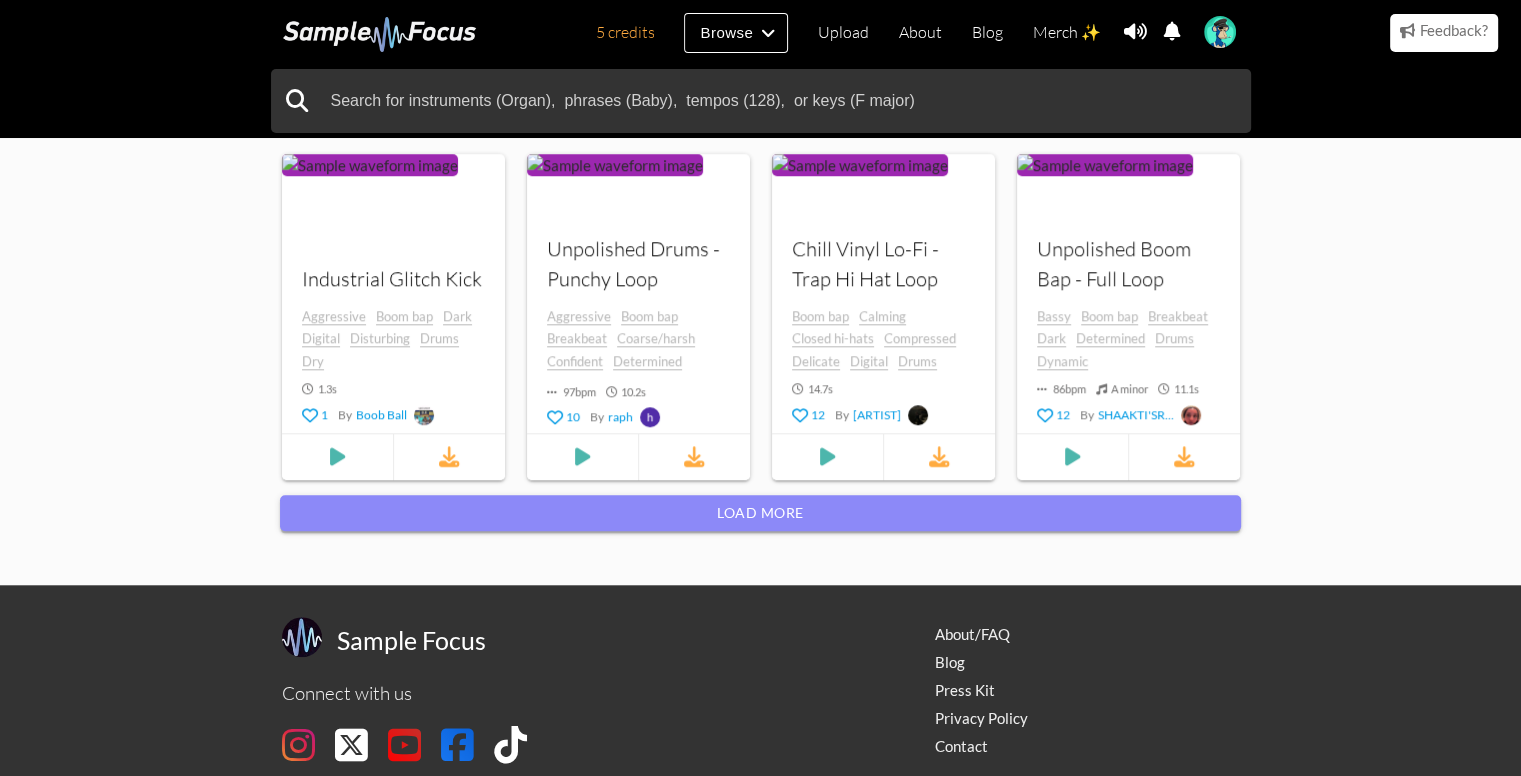 click on "Load more" at bounding box center (760, 513) 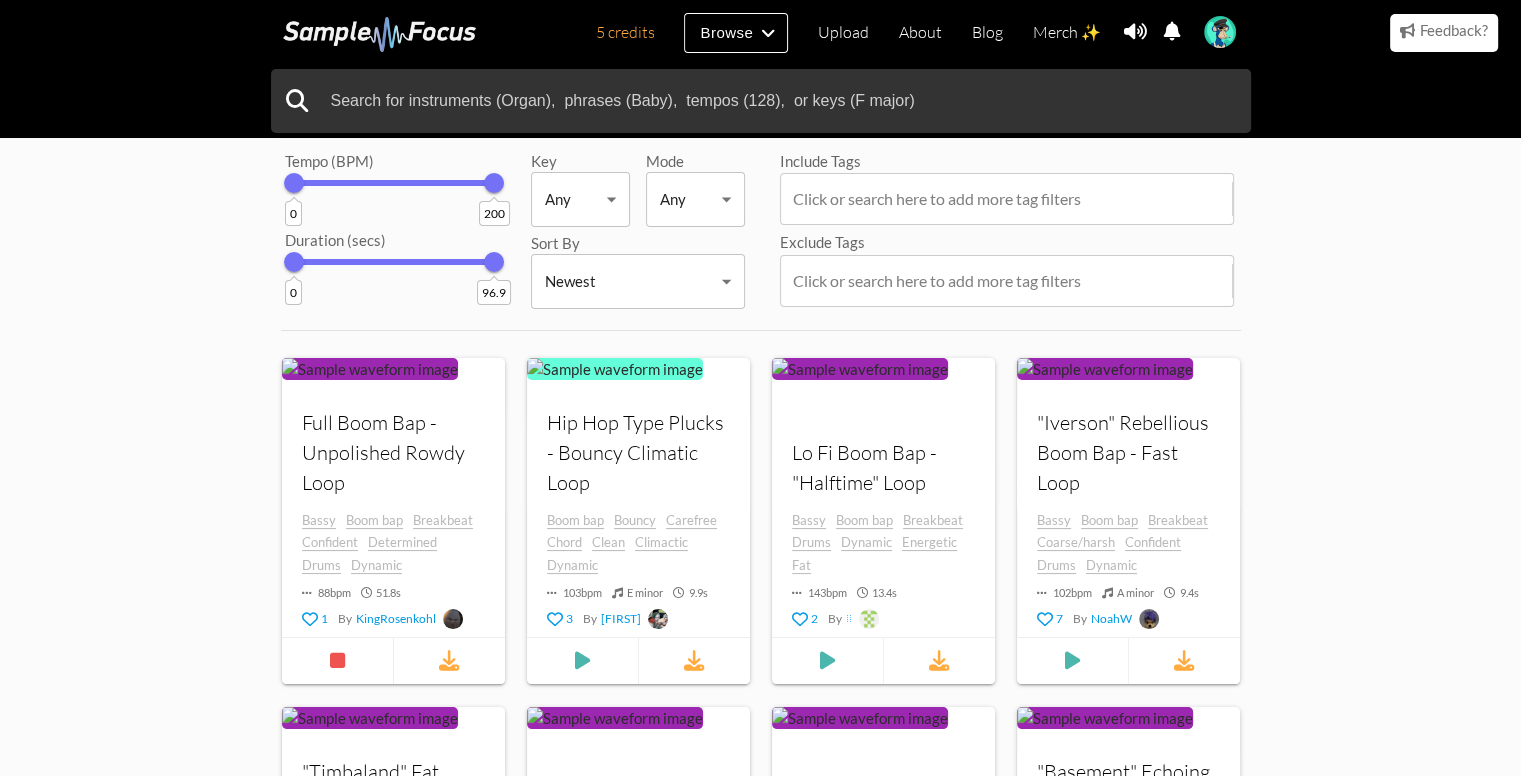 scroll, scrollTop: 0, scrollLeft: 0, axis: both 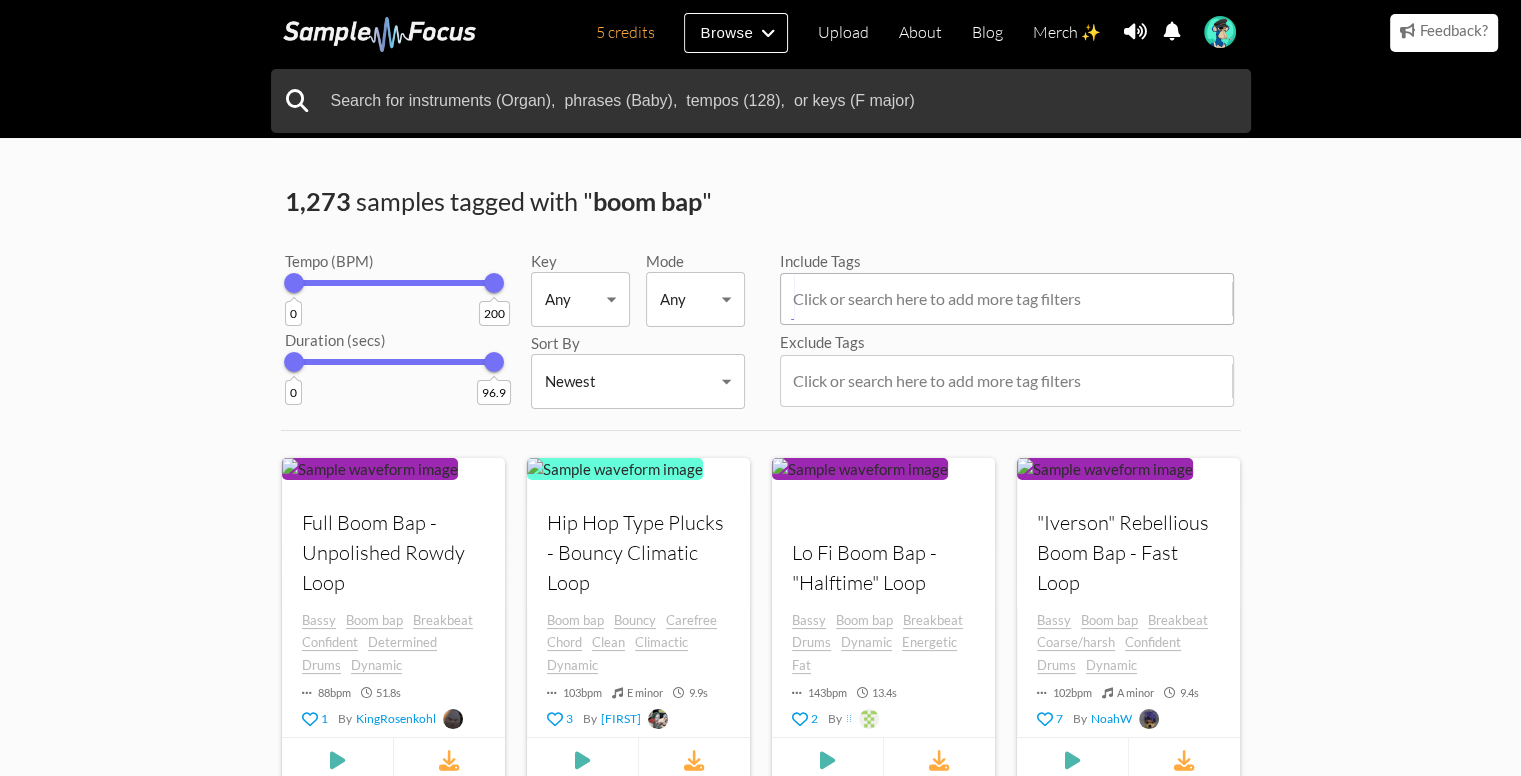 click at bounding box center (1011, 299) 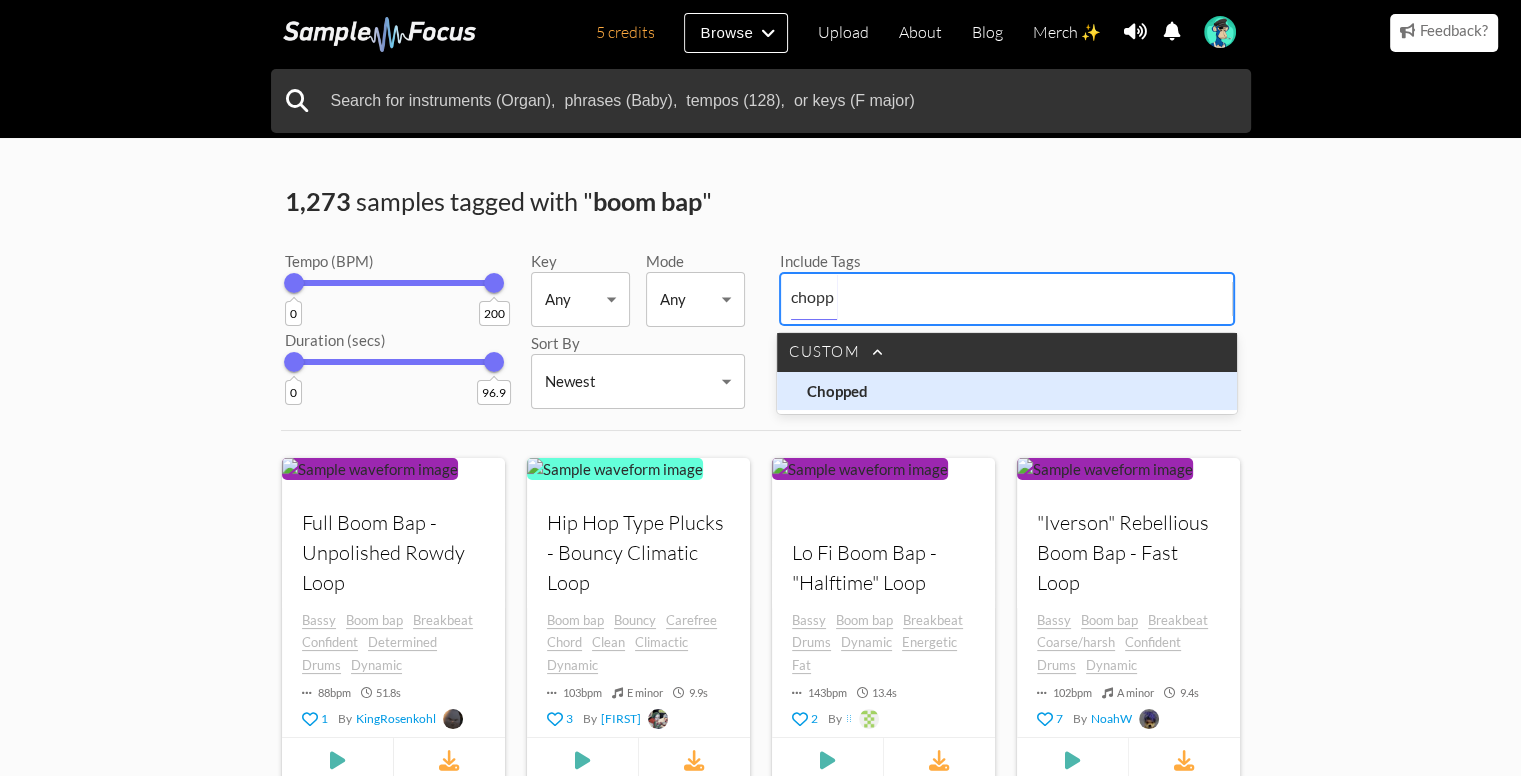 click on "Chopped" at bounding box center (857, 391) 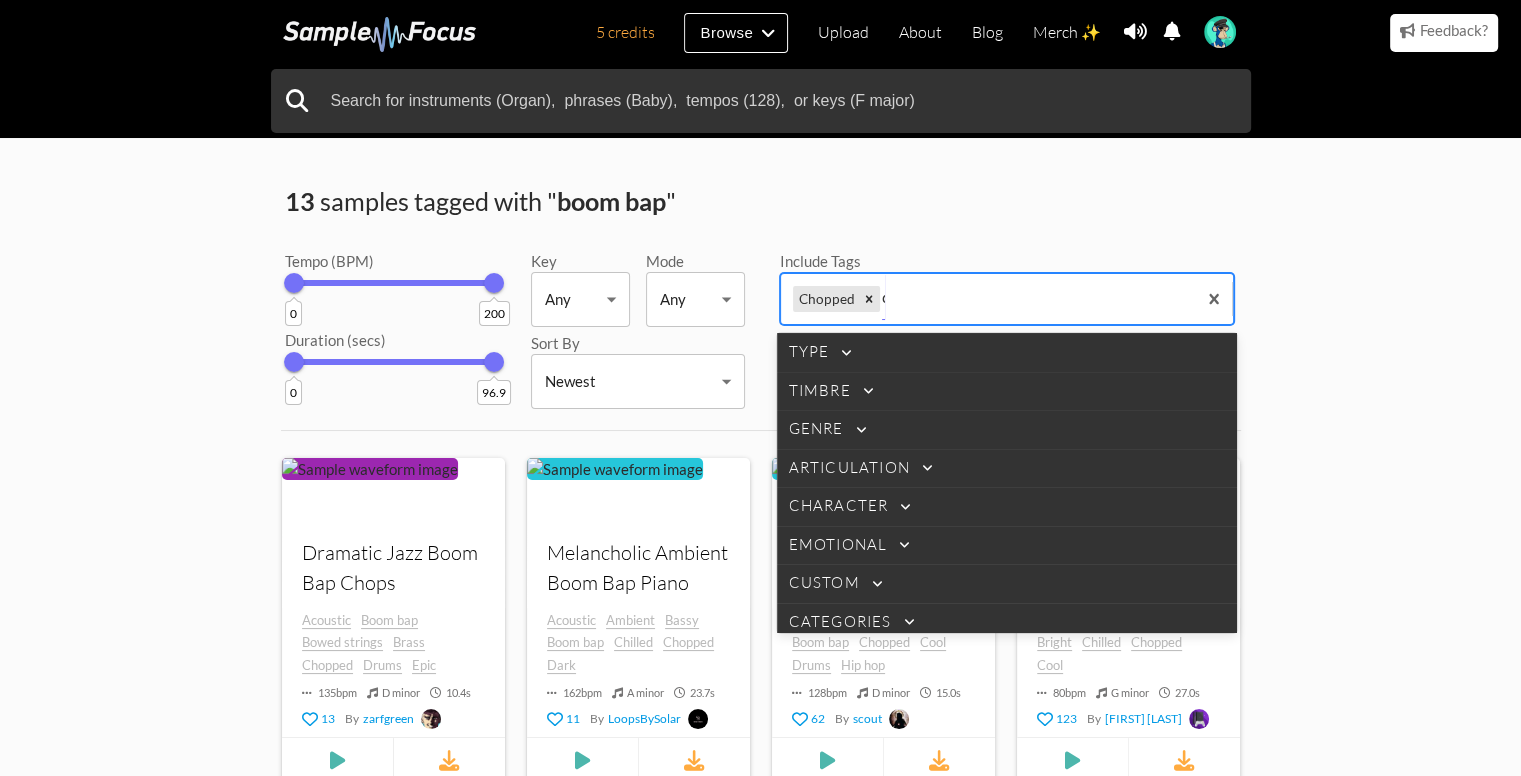 type 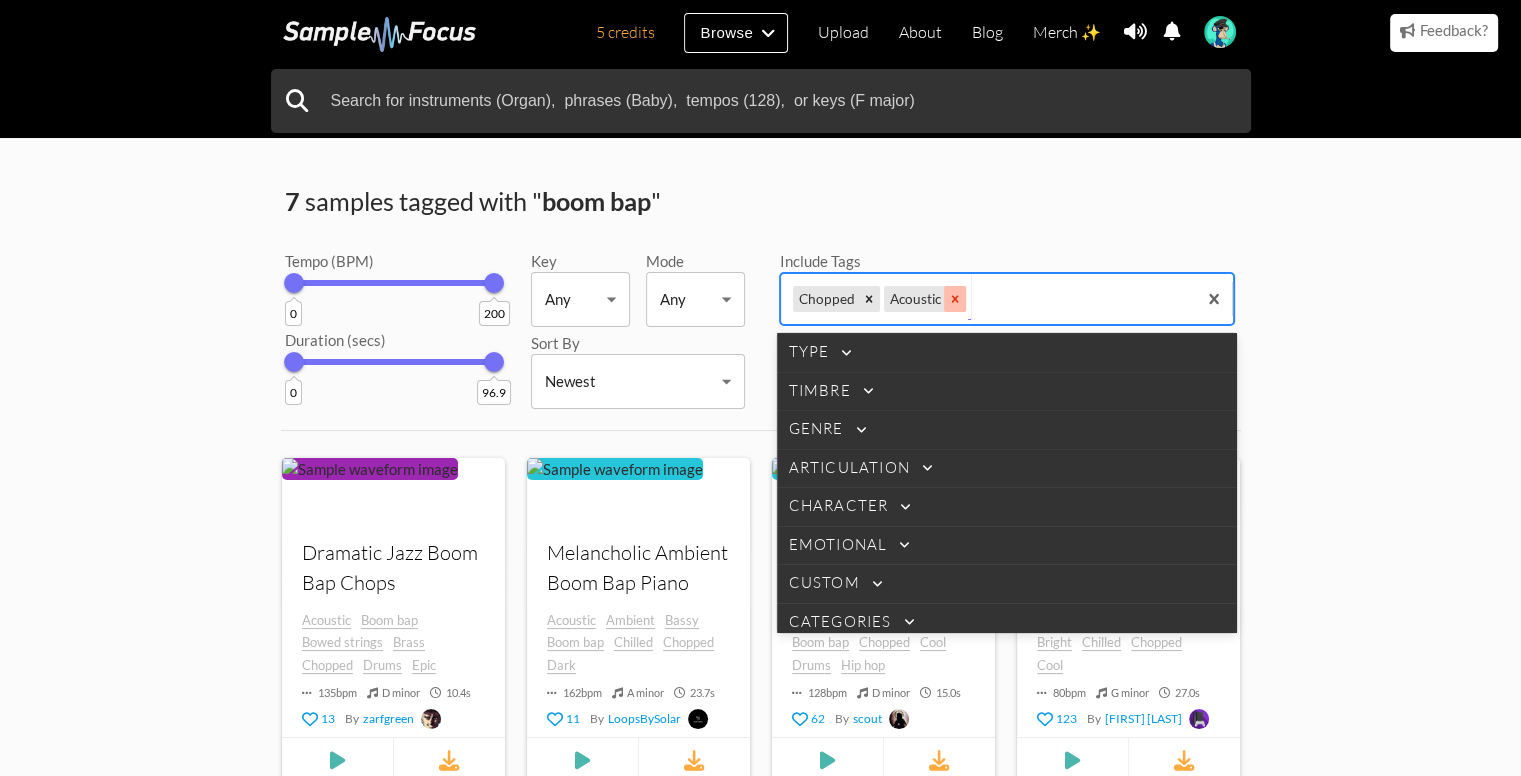 click at bounding box center [869, 299] 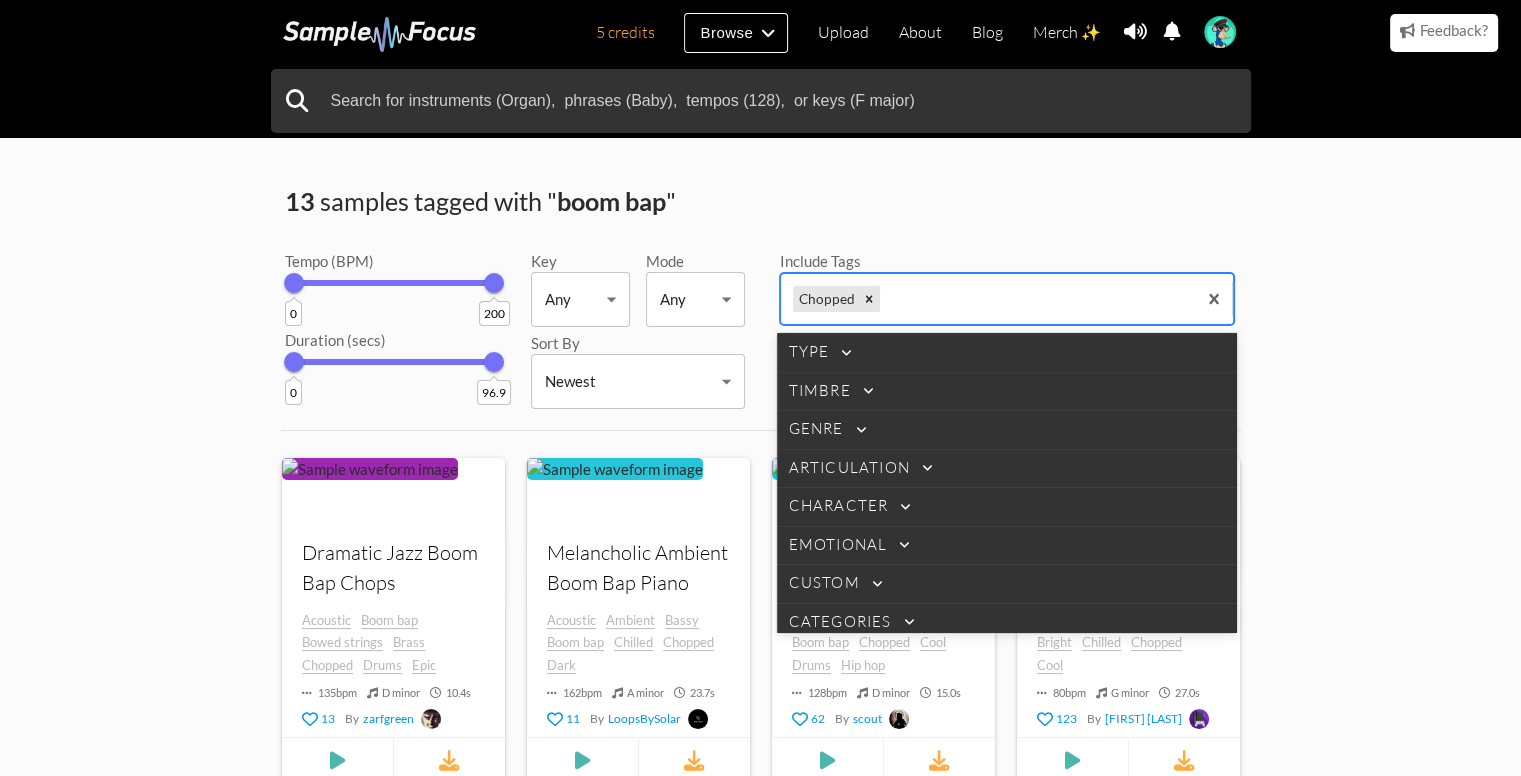 click on "13   samples tagged with   " boom bap " Tempo (BPM) 0 200 Duration (secs) 0 96.9 Key Any Any ​ Mode Any Any ​ Sort By Newest Newest ​ Include Tags option acoustic, deselected. 116 results available. Use Up and Down to choose options, press Enter to select the currently focused option, press Escape to exit the menu, press Tab to select the option and exit the menu. Chopped Type Timbre Genre Articulation Character Emotional Custom Categories Exclude Tags Click or search here to add more tag filters Your browser does not support the audio  element. Dramatic Jazz Boom Bap Chops Acoustic Boom bap Bowed strings Brass Chopped Drums Epic   135 bpm   D   minor   10.4 s 13 By zarfgreen Your browser does not support the audio  element. Melancholic Ambient Boom Bap Piano Acoustic Ambient Bassy Boom bap Chilled Chopped Dark   162 bpm   A   minor   23.7 s 11 By LoopsBySolar" at bounding box center [760, 970] 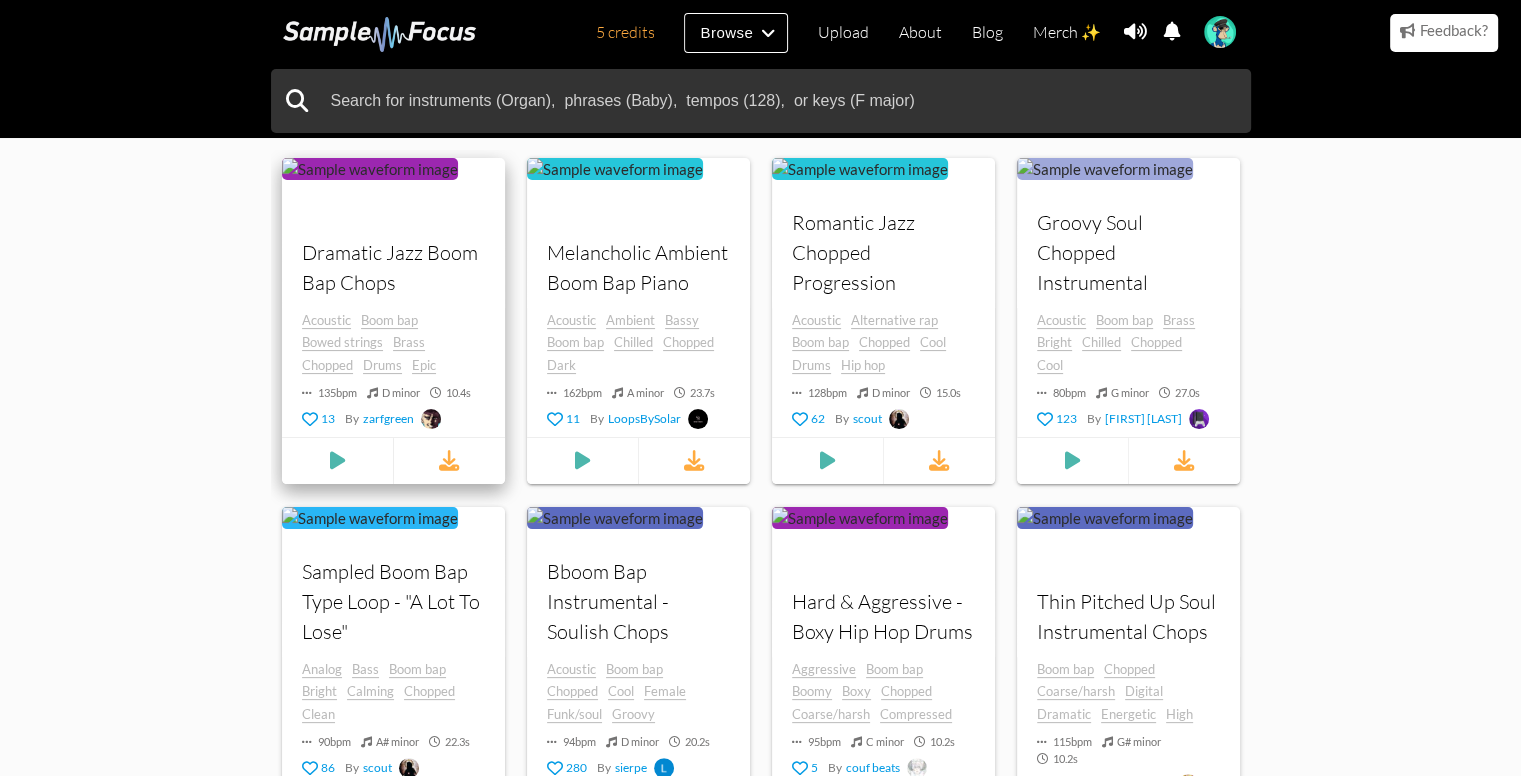 scroll, scrollTop: 0, scrollLeft: 0, axis: both 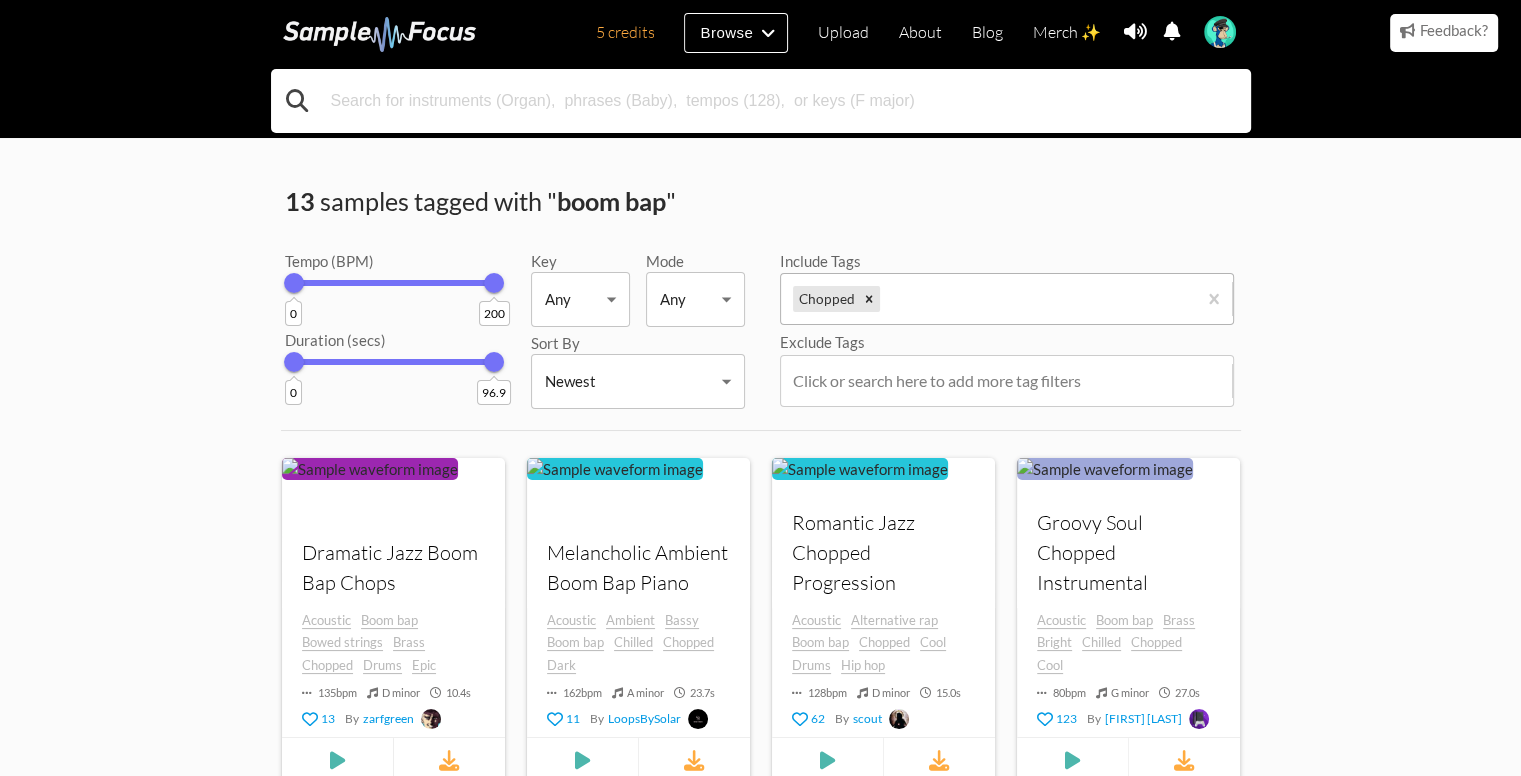 click at bounding box center [761, 101] 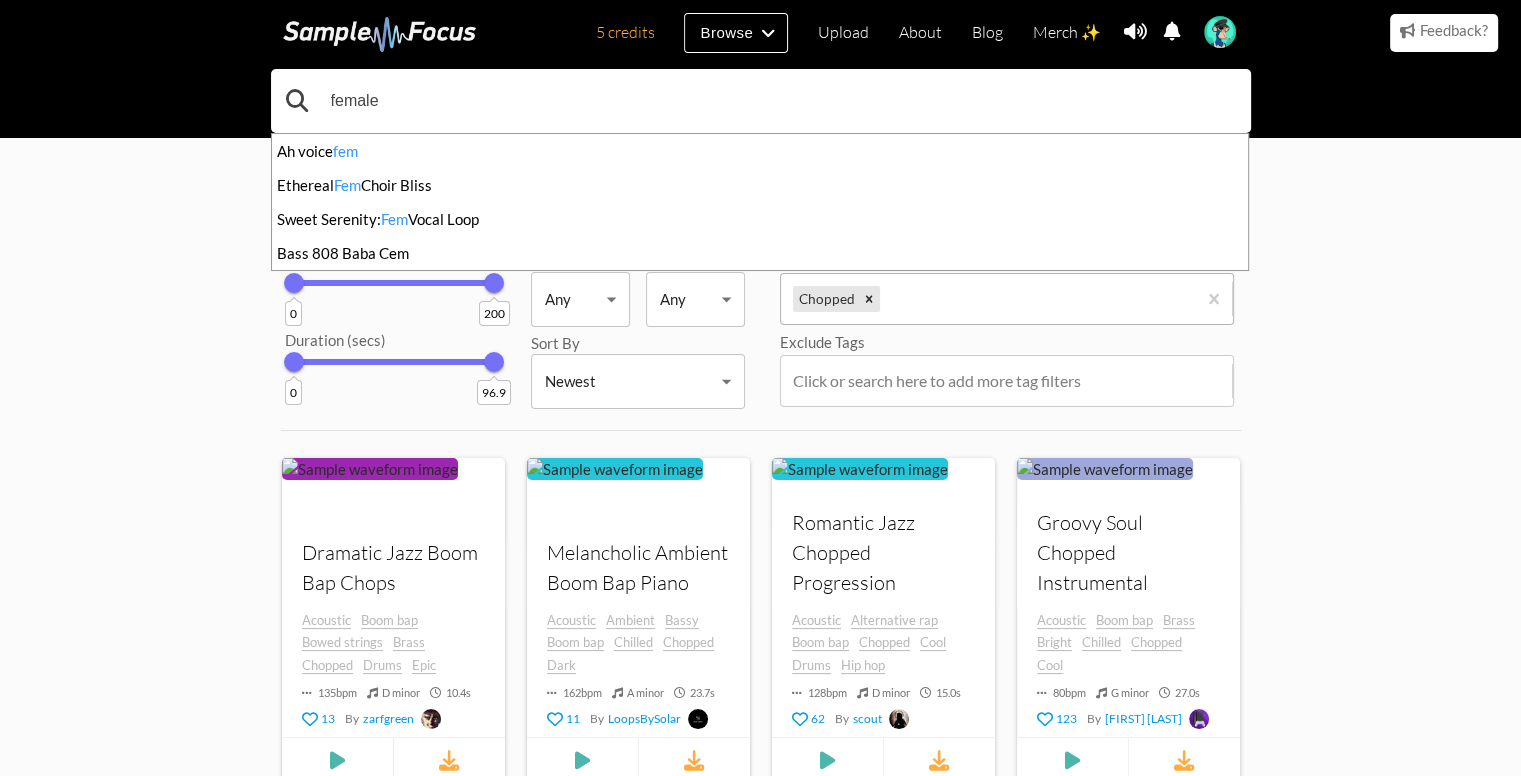 type on "female" 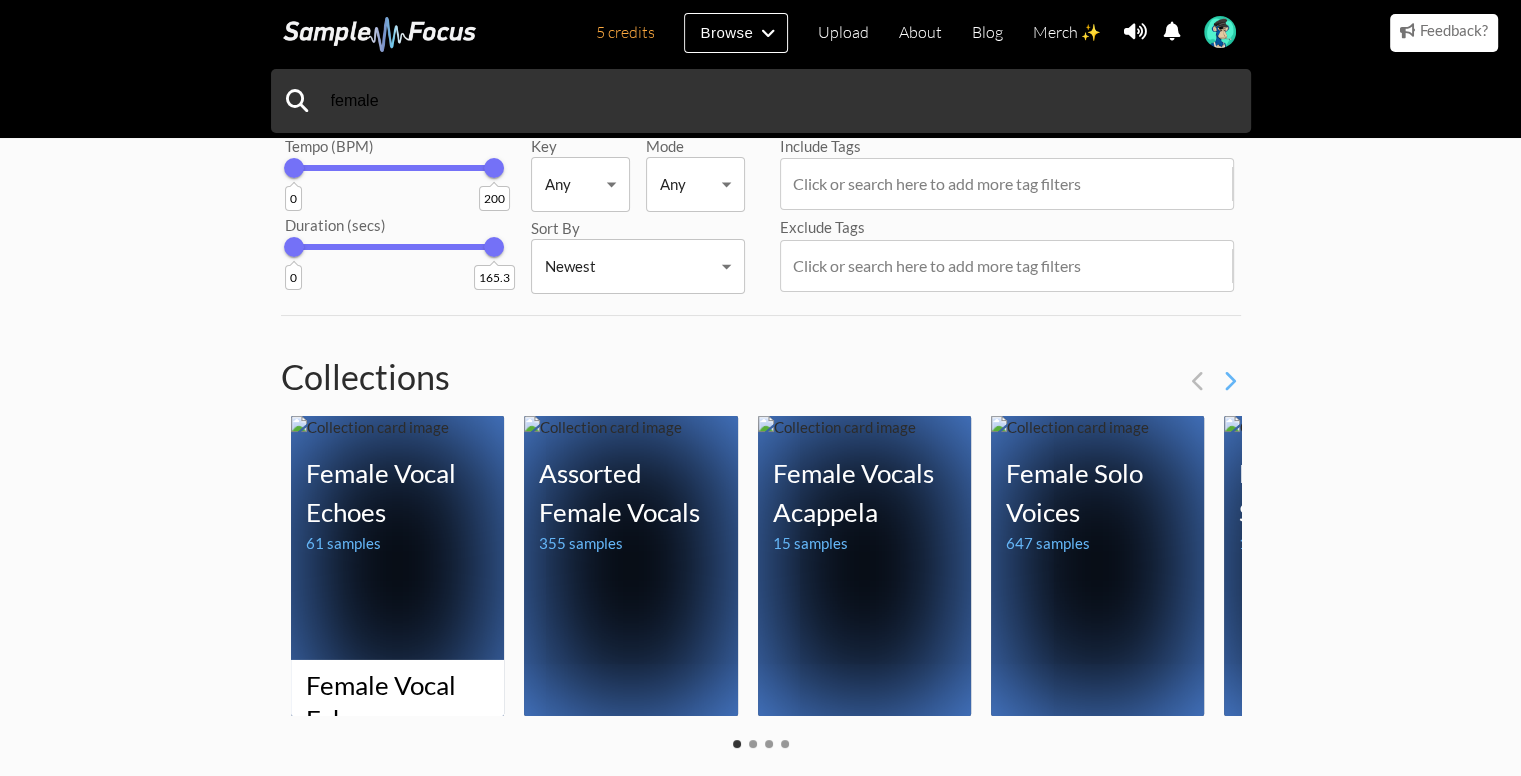scroll, scrollTop: 200, scrollLeft: 0, axis: vertical 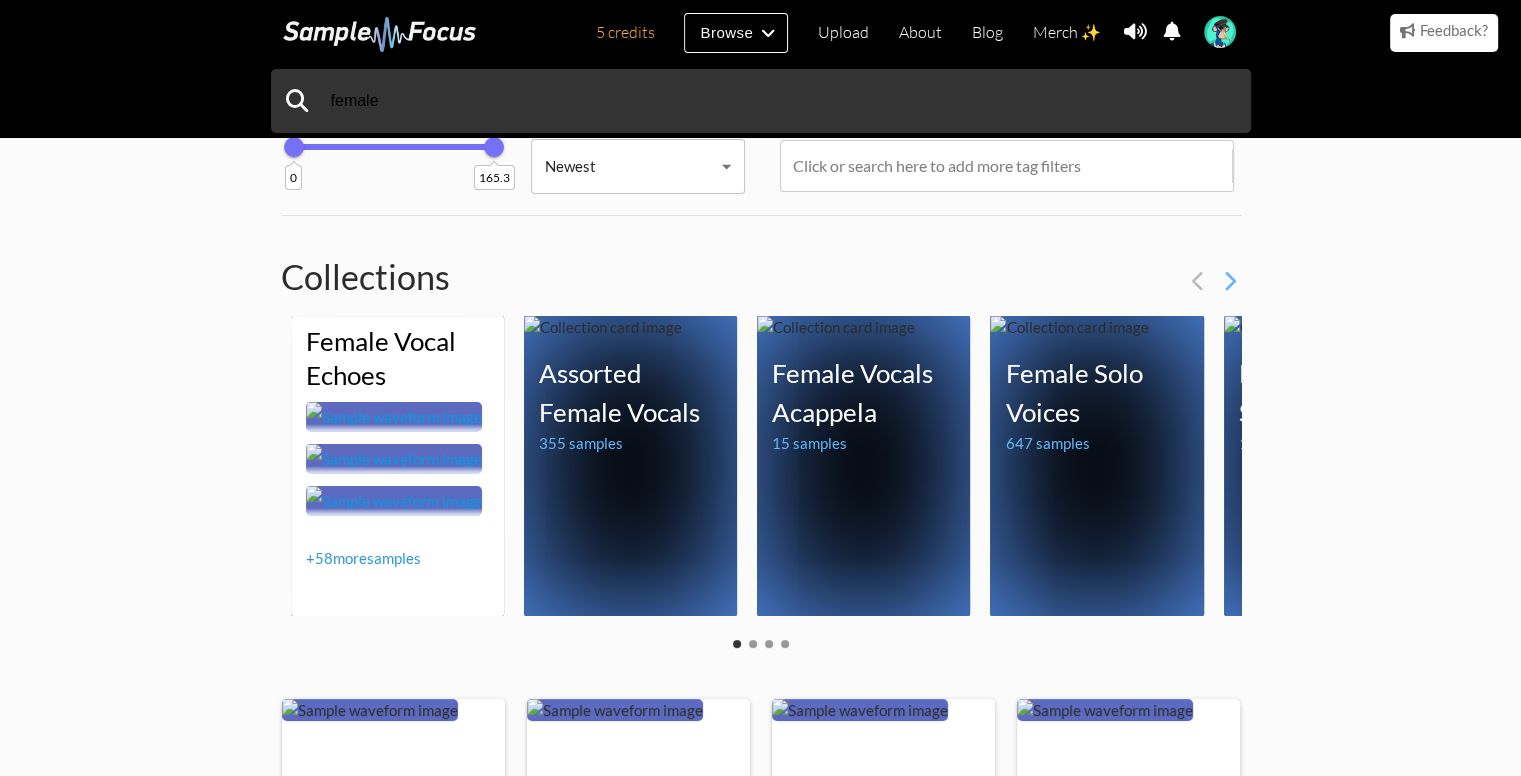 click on "Female Vocal Echoes Your browser does not support the audio  element. Your browser does not support the audio  element. Your browser does not support the audio  element. +  58  more  samples" at bounding box center [397, 466] 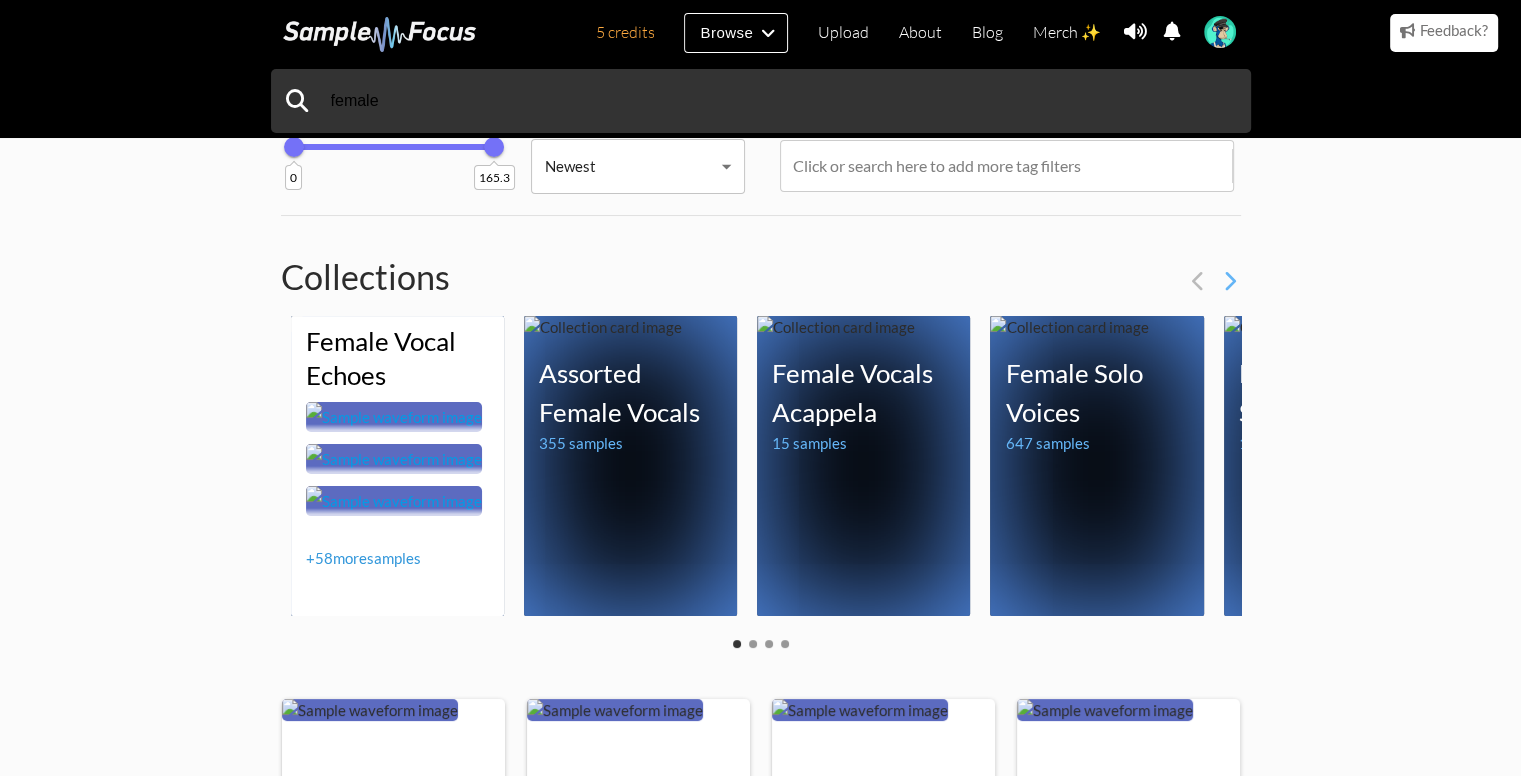 click on "Female Vocal Echoes" at bounding box center [381, 358] 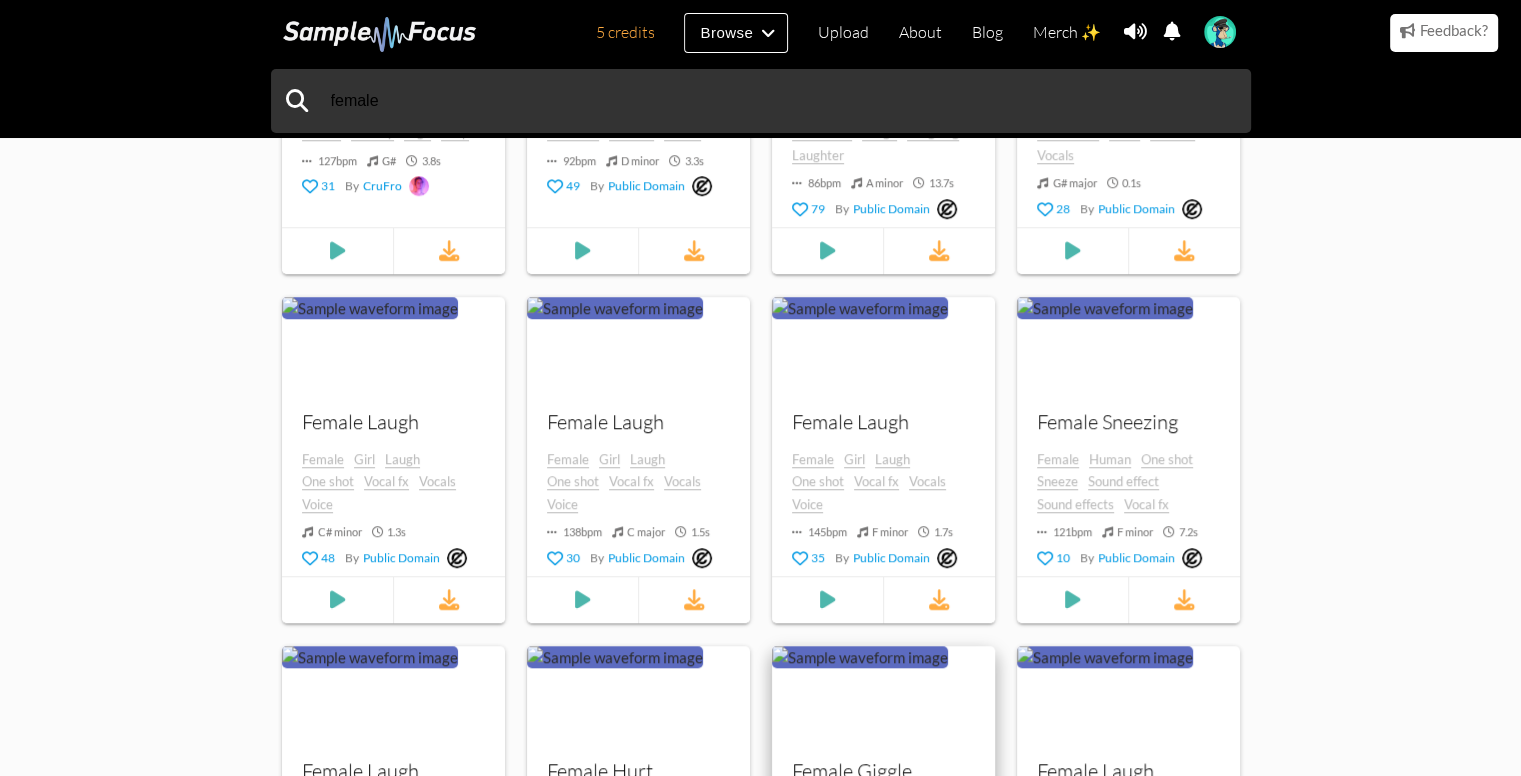 scroll, scrollTop: 1400, scrollLeft: 0, axis: vertical 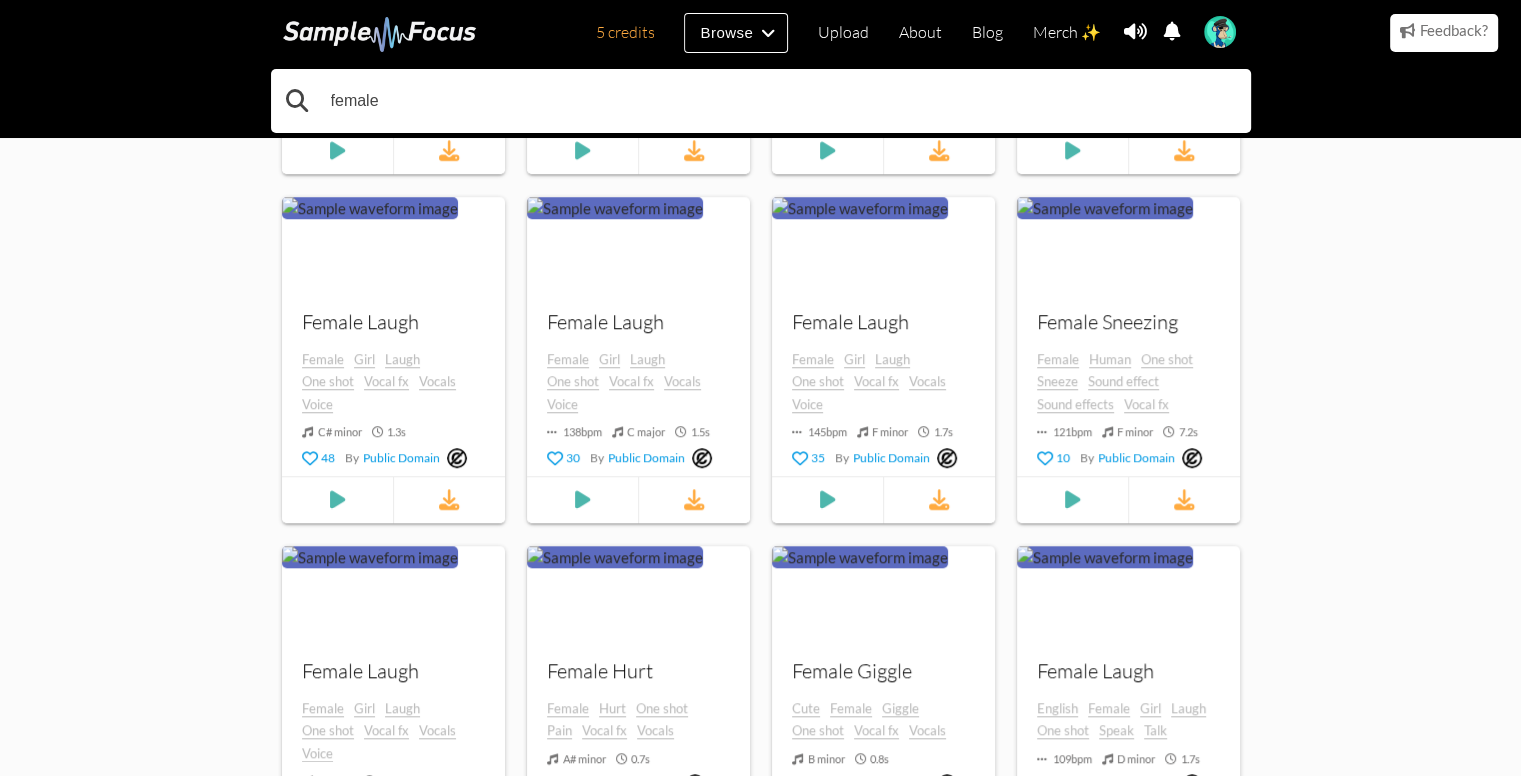 drag, startPoint x: 419, startPoint y: 92, endPoint x: 138, endPoint y: 123, distance: 282.7048 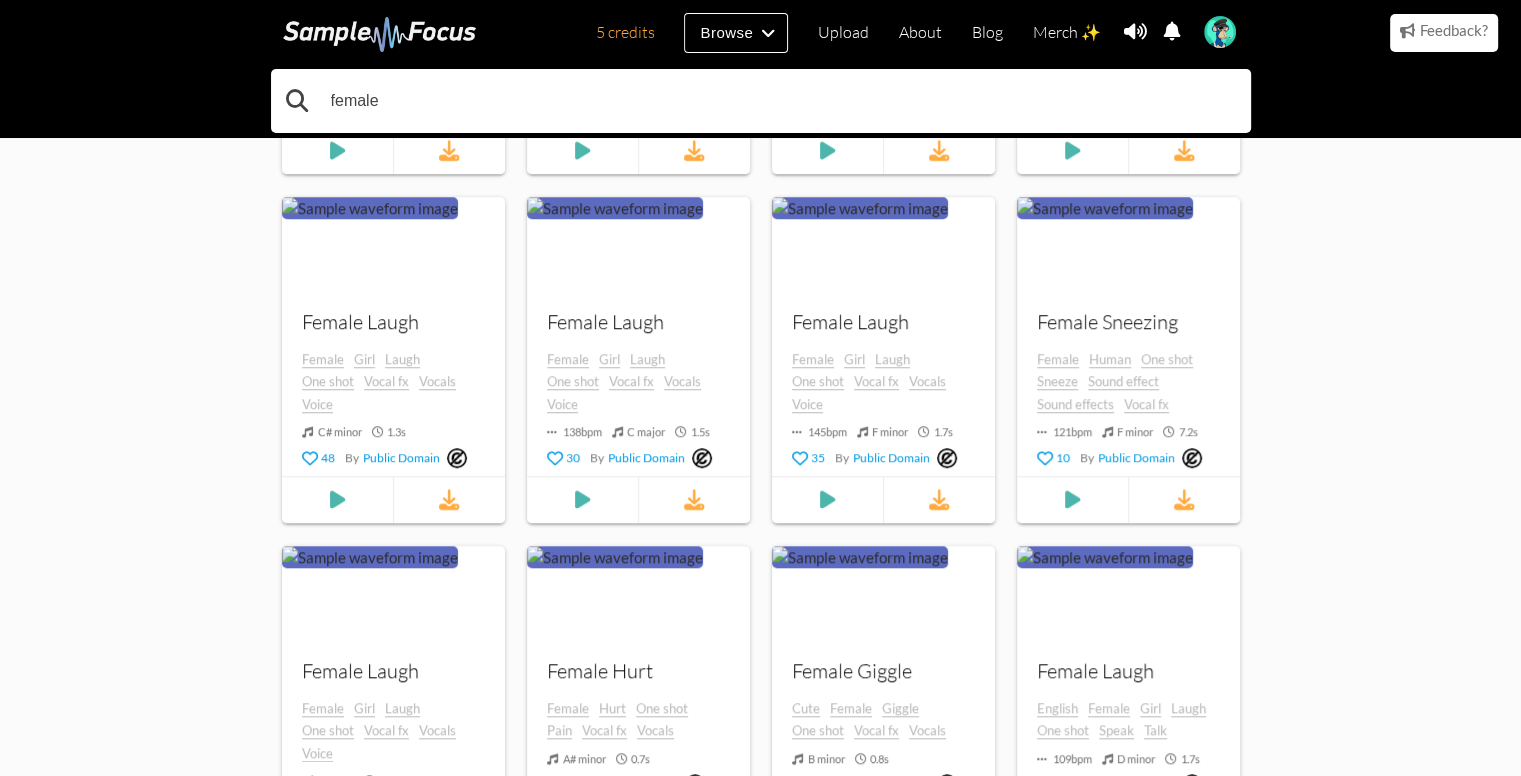 click on "female" at bounding box center (760, 101) 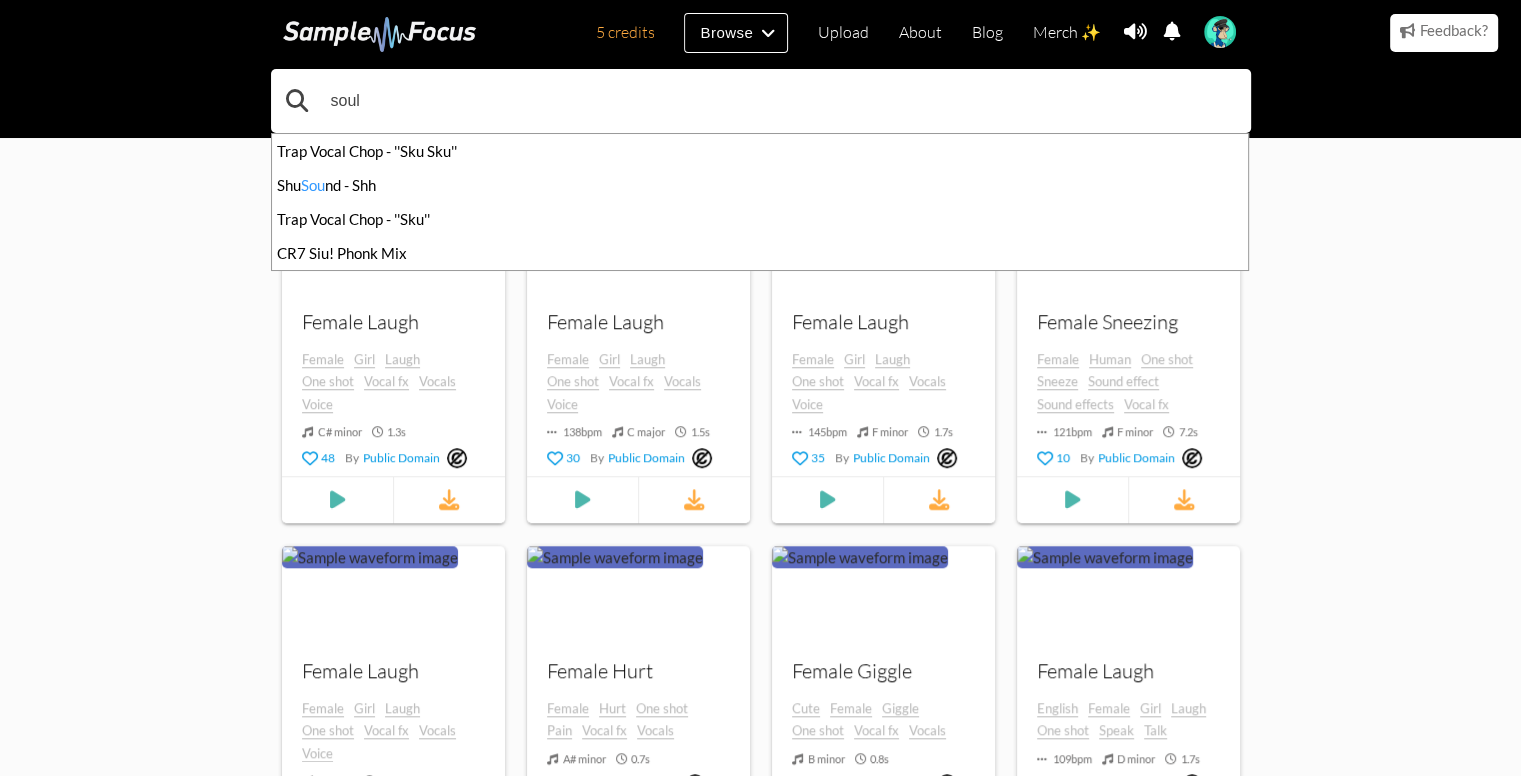 type on "soul" 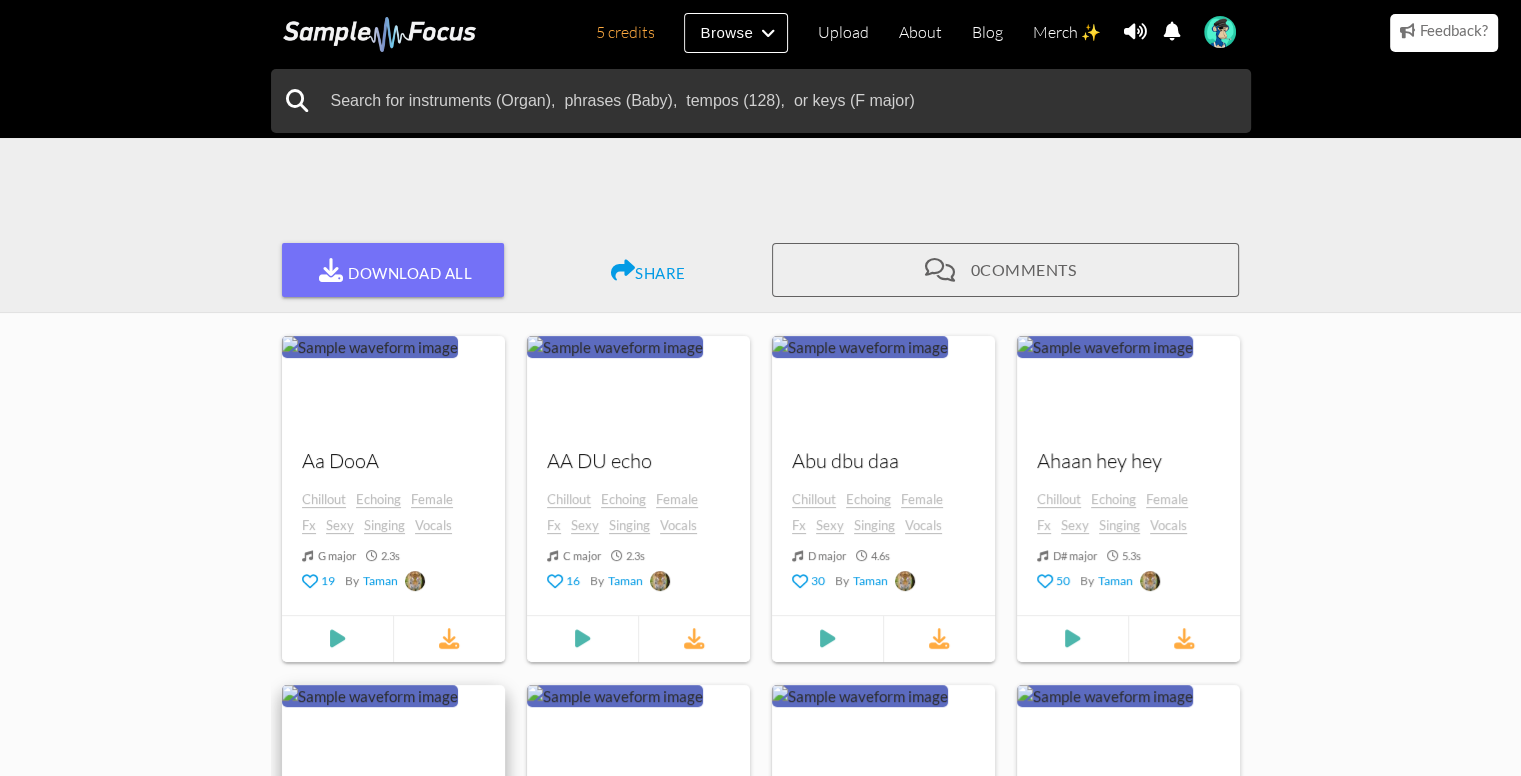 scroll, scrollTop: 500, scrollLeft: 0, axis: vertical 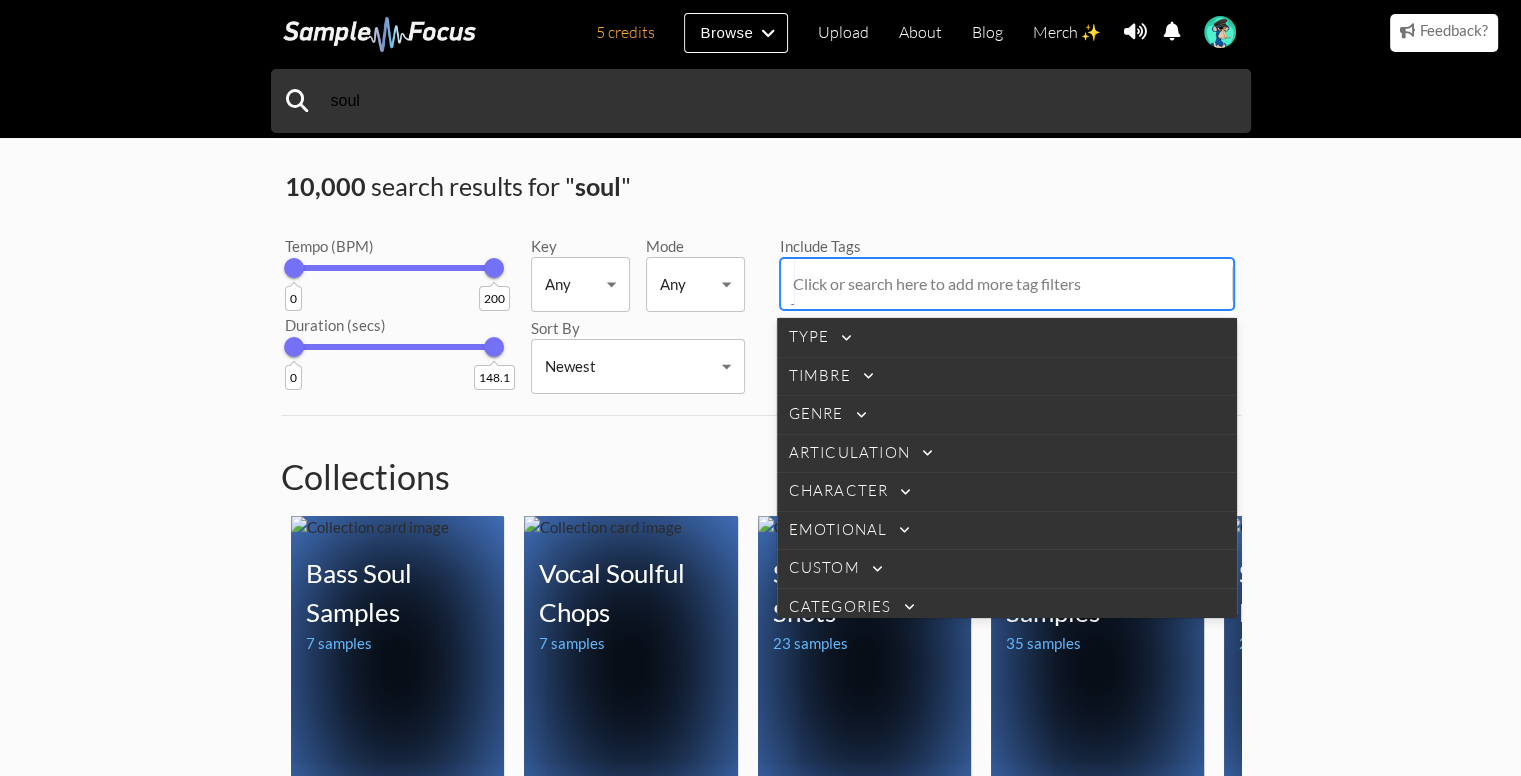 click at bounding box center [1011, 284] 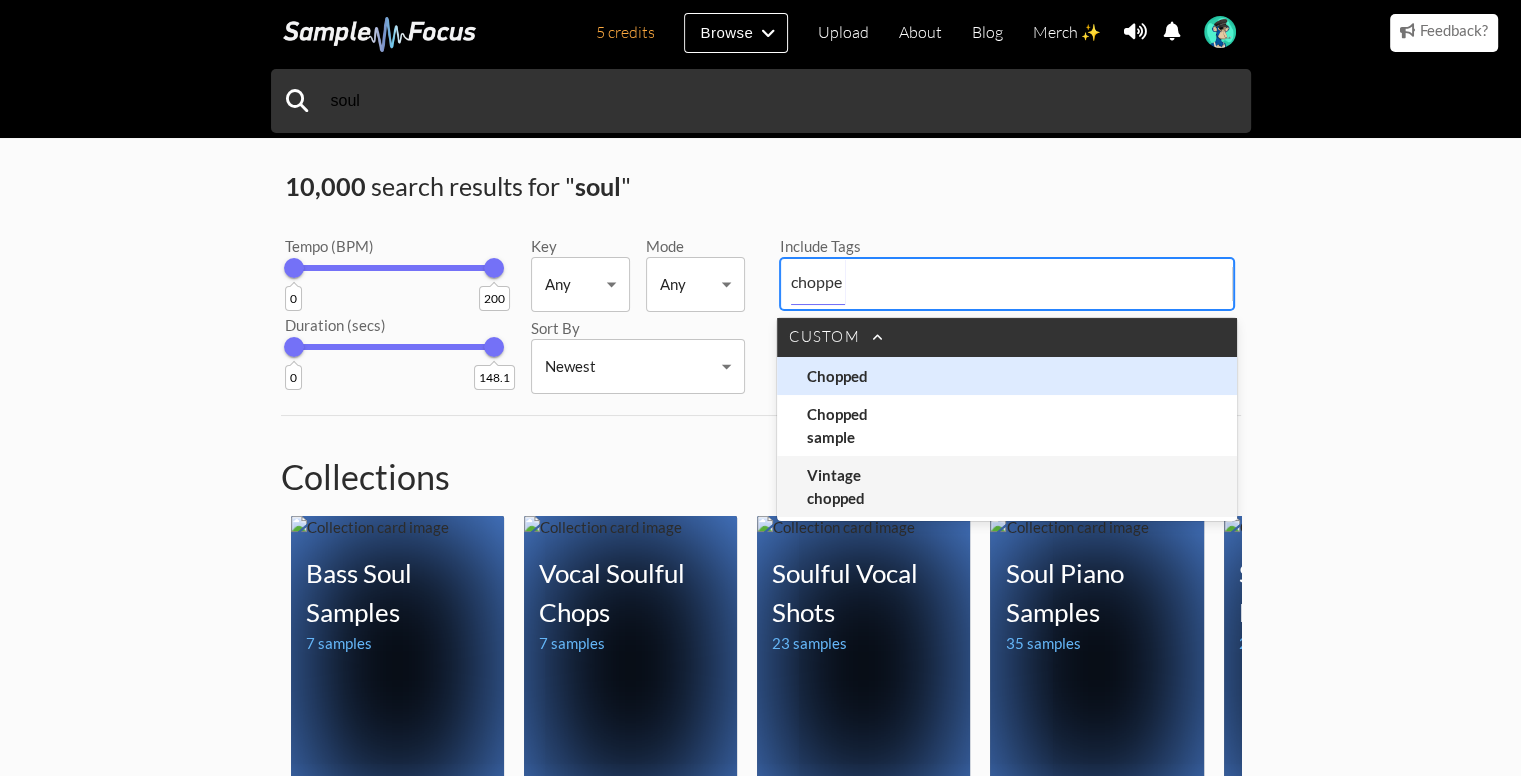 type 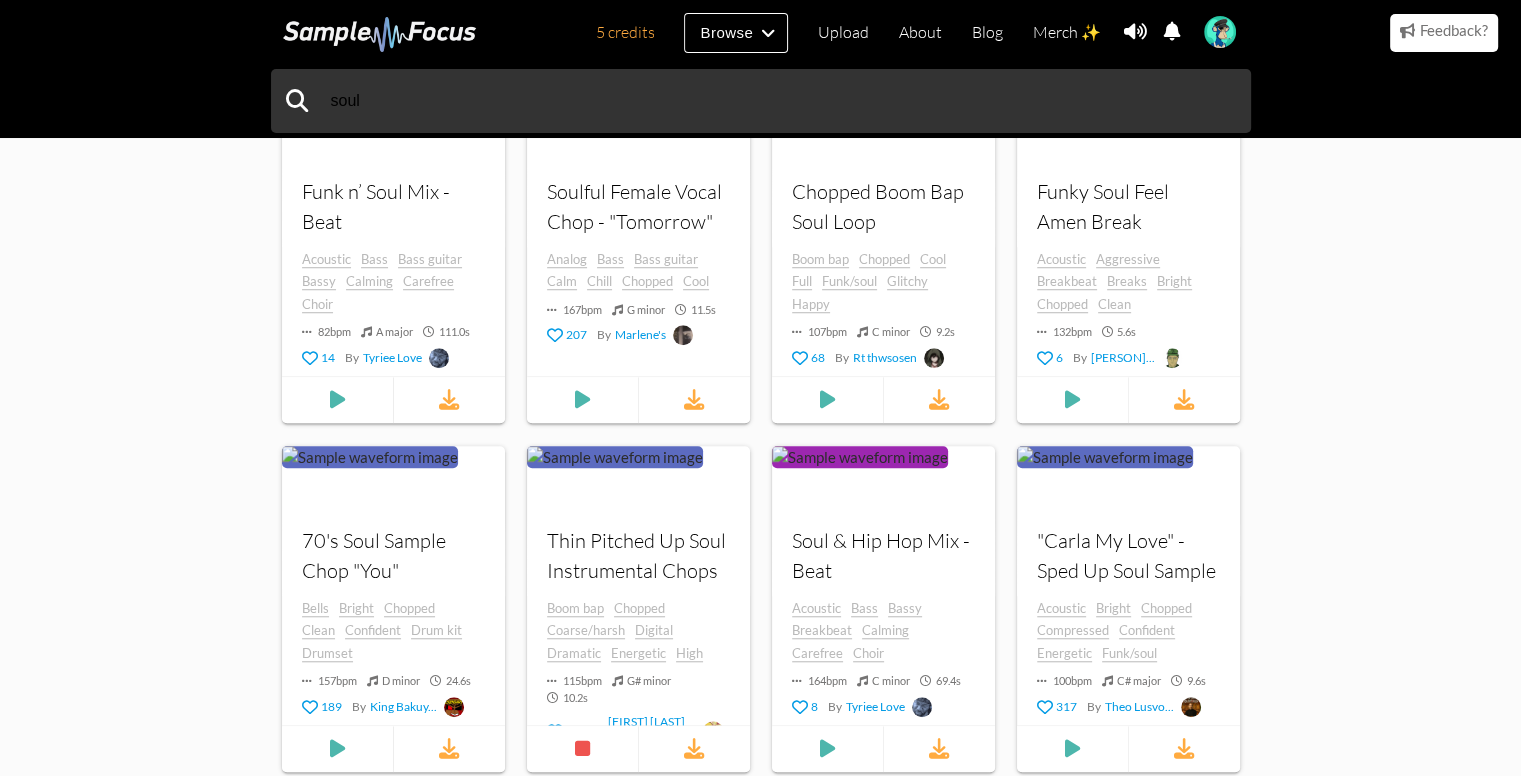 scroll, scrollTop: 1600, scrollLeft: 0, axis: vertical 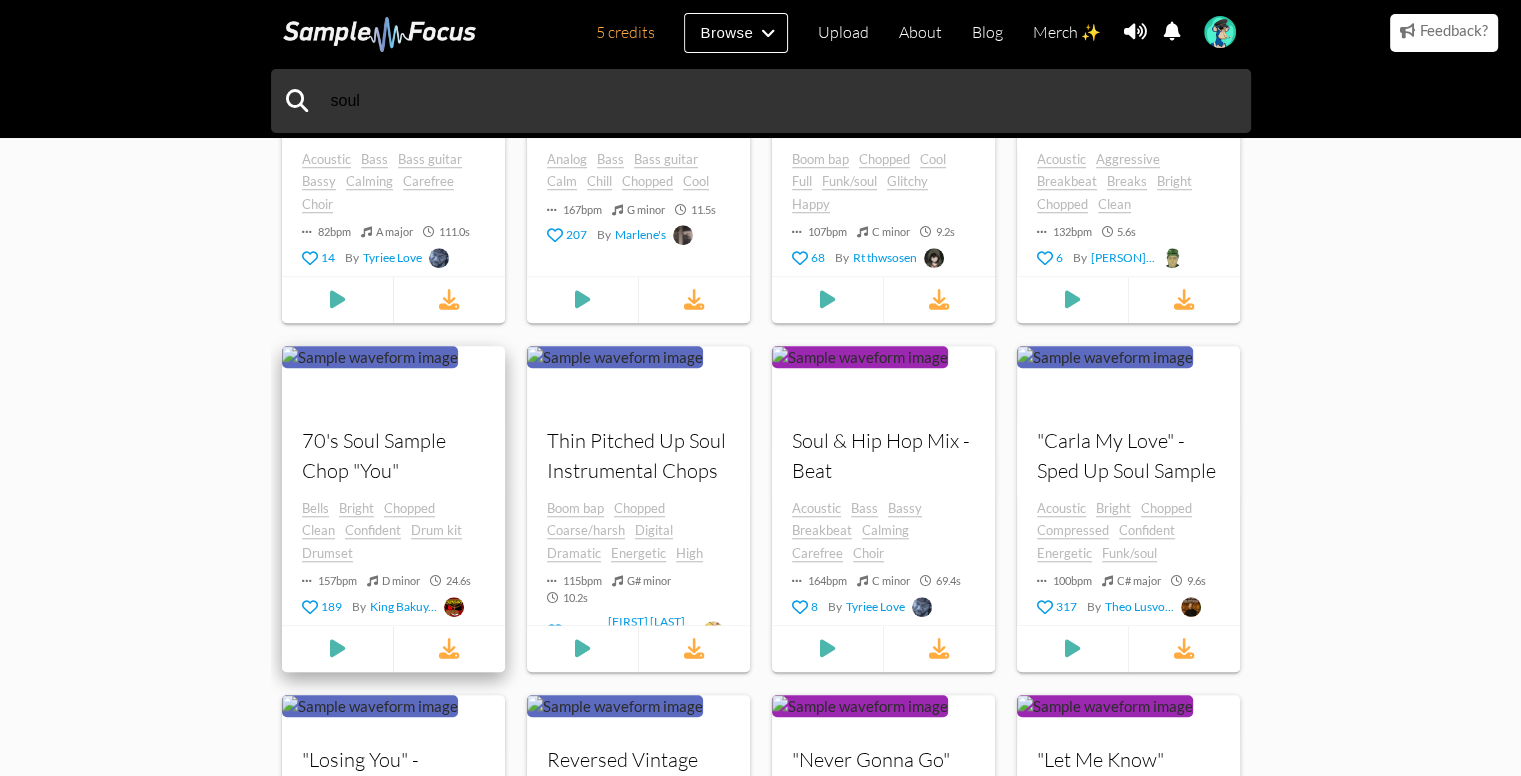 click on "King Bakuy..." at bounding box center (403, 607) 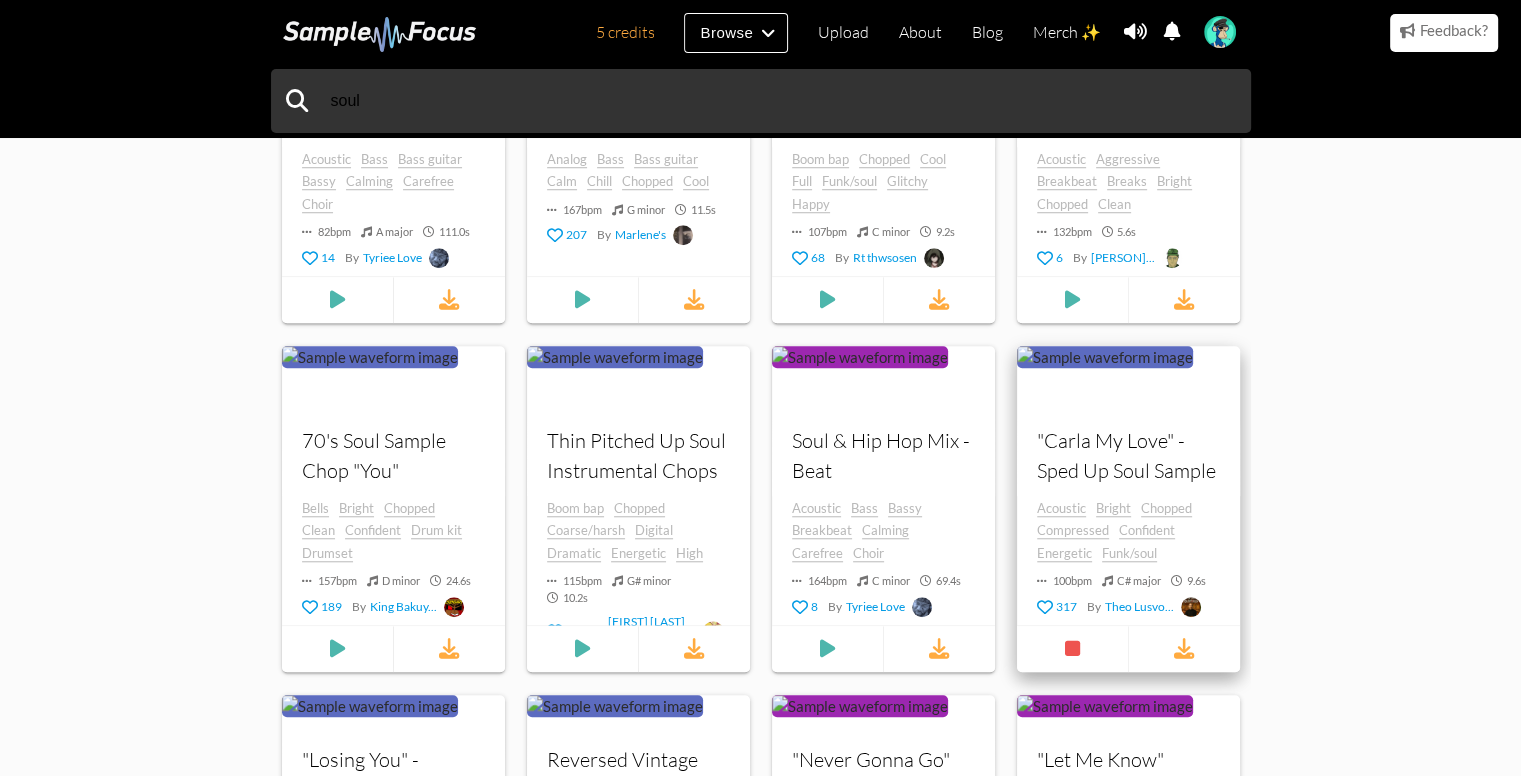 scroll, scrollTop: 1900, scrollLeft: 0, axis: vertical 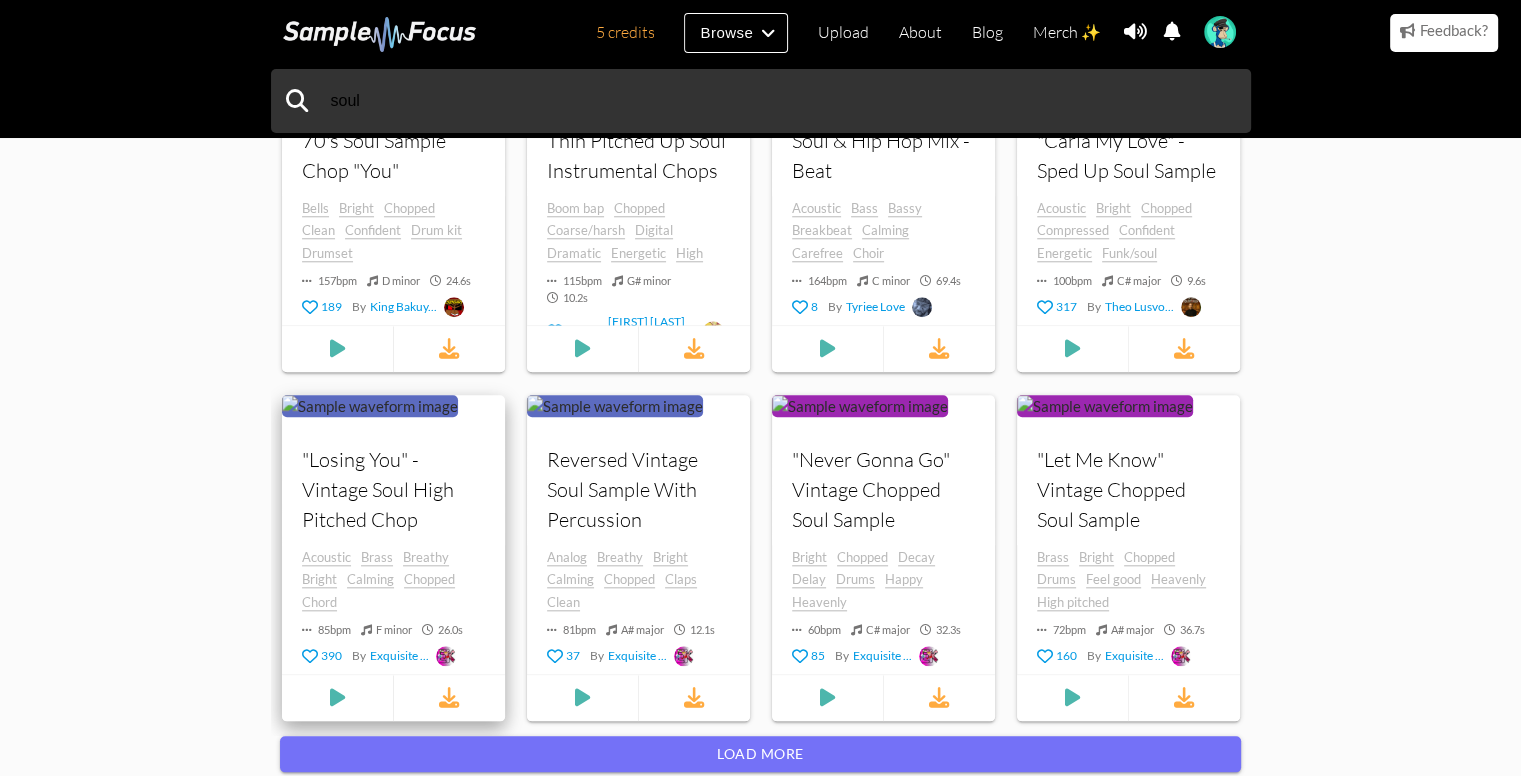 click on "Exquisite ..." at bounding box center (399, 656) 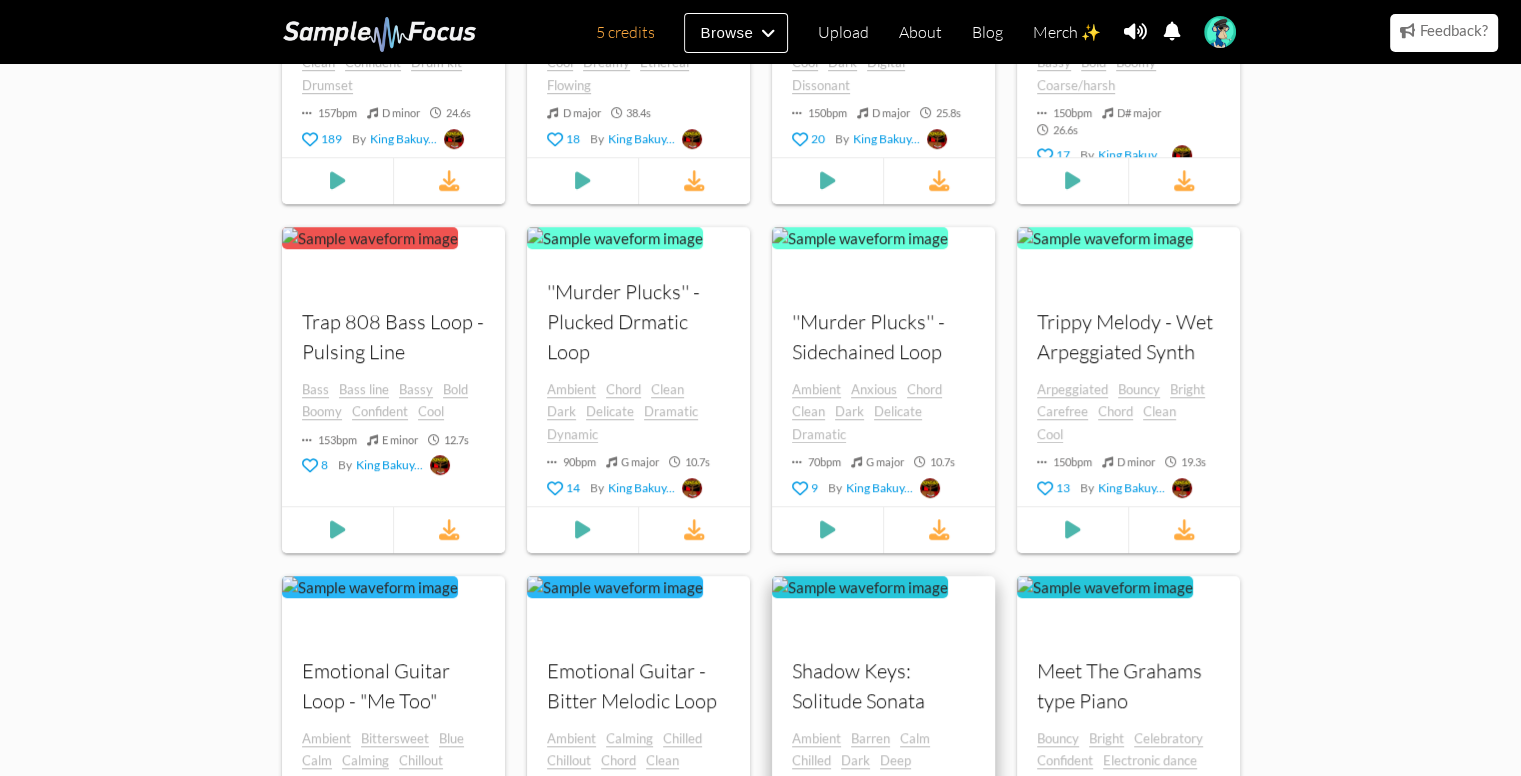 scroll, scrollTop: 1500, scrollLeft: 0, axis: vertical 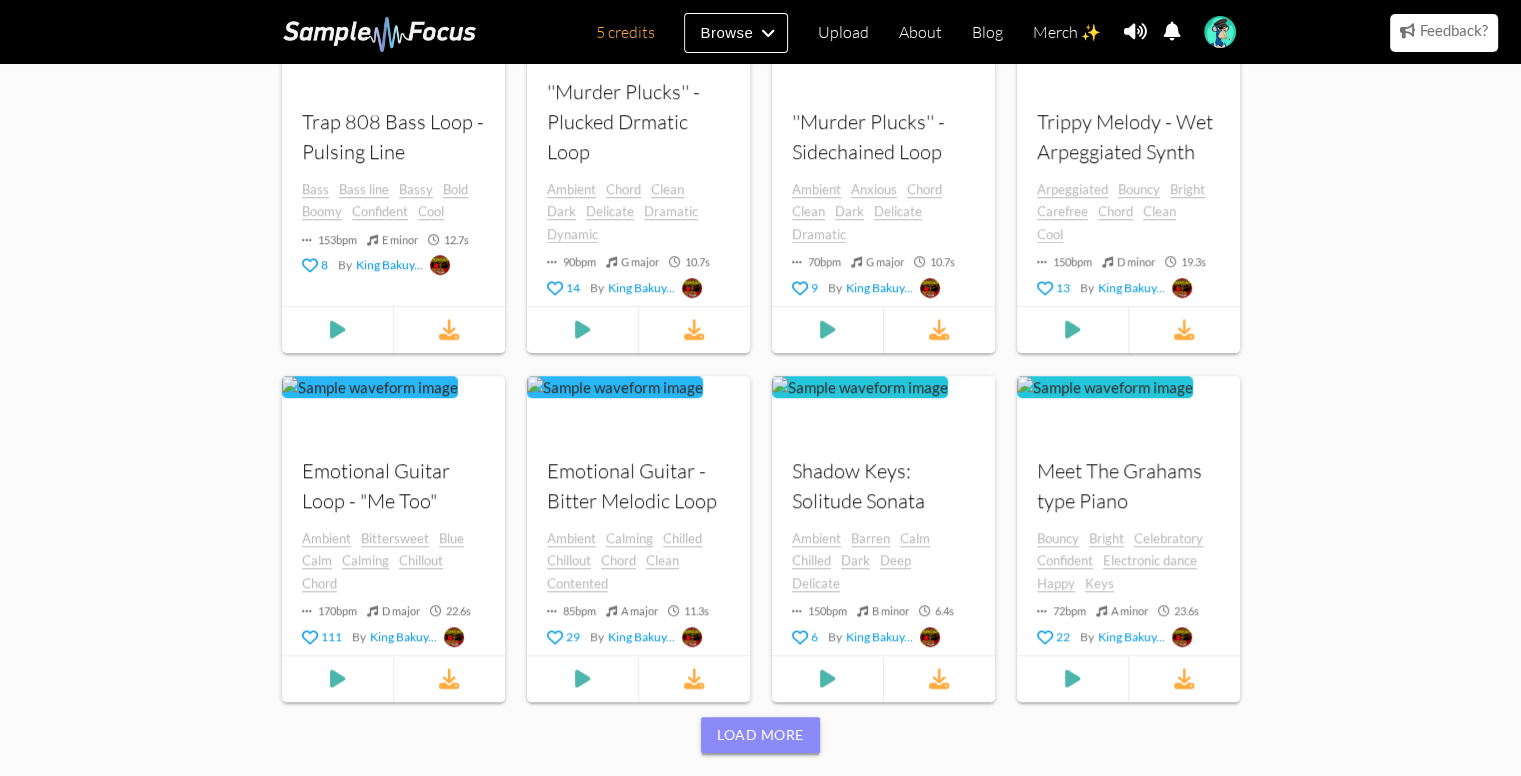 click on "Load more" at bounding box center [760, 735] 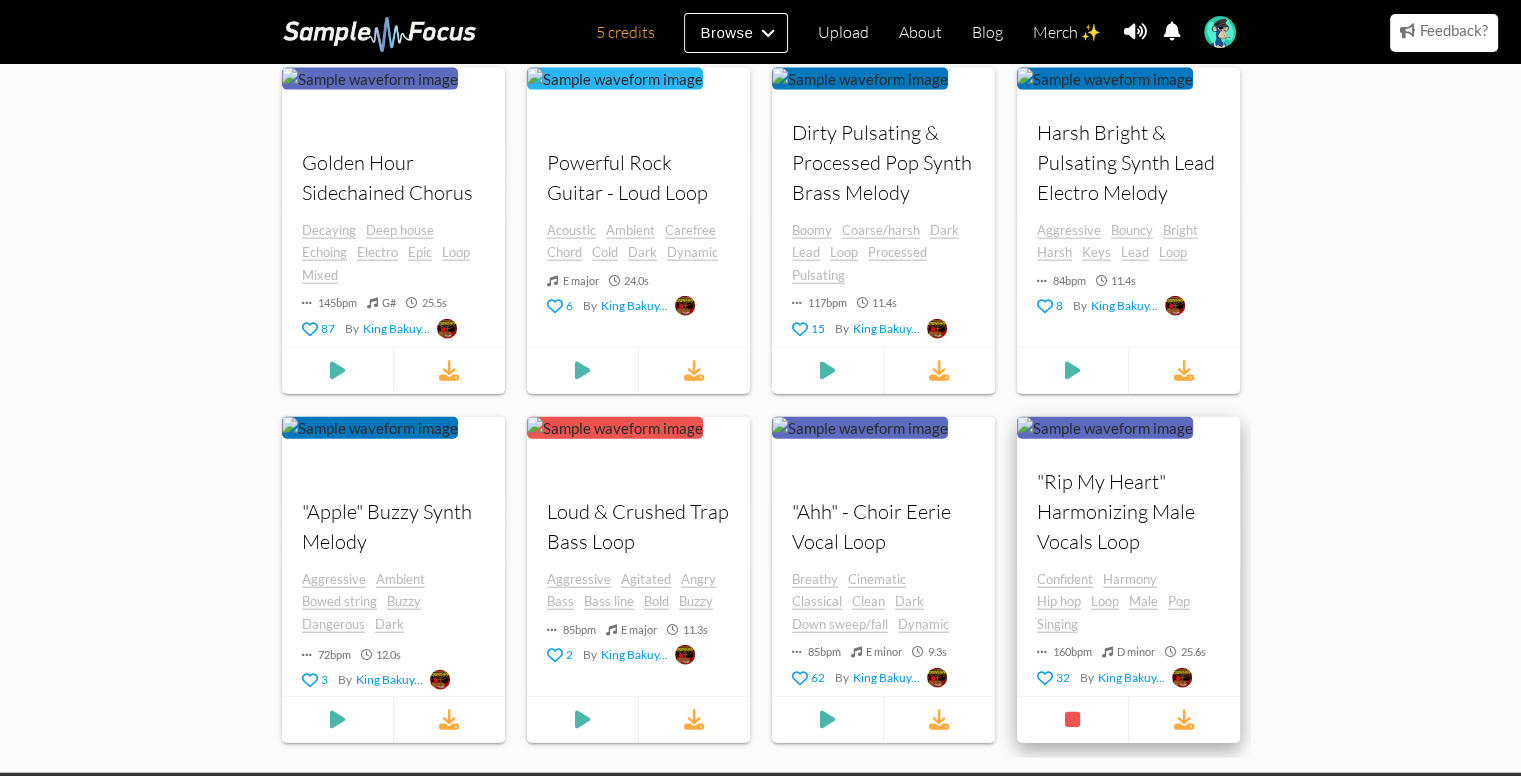 scroll, scrollTop: 4847, scrollLeft: 0, axis: vertical 